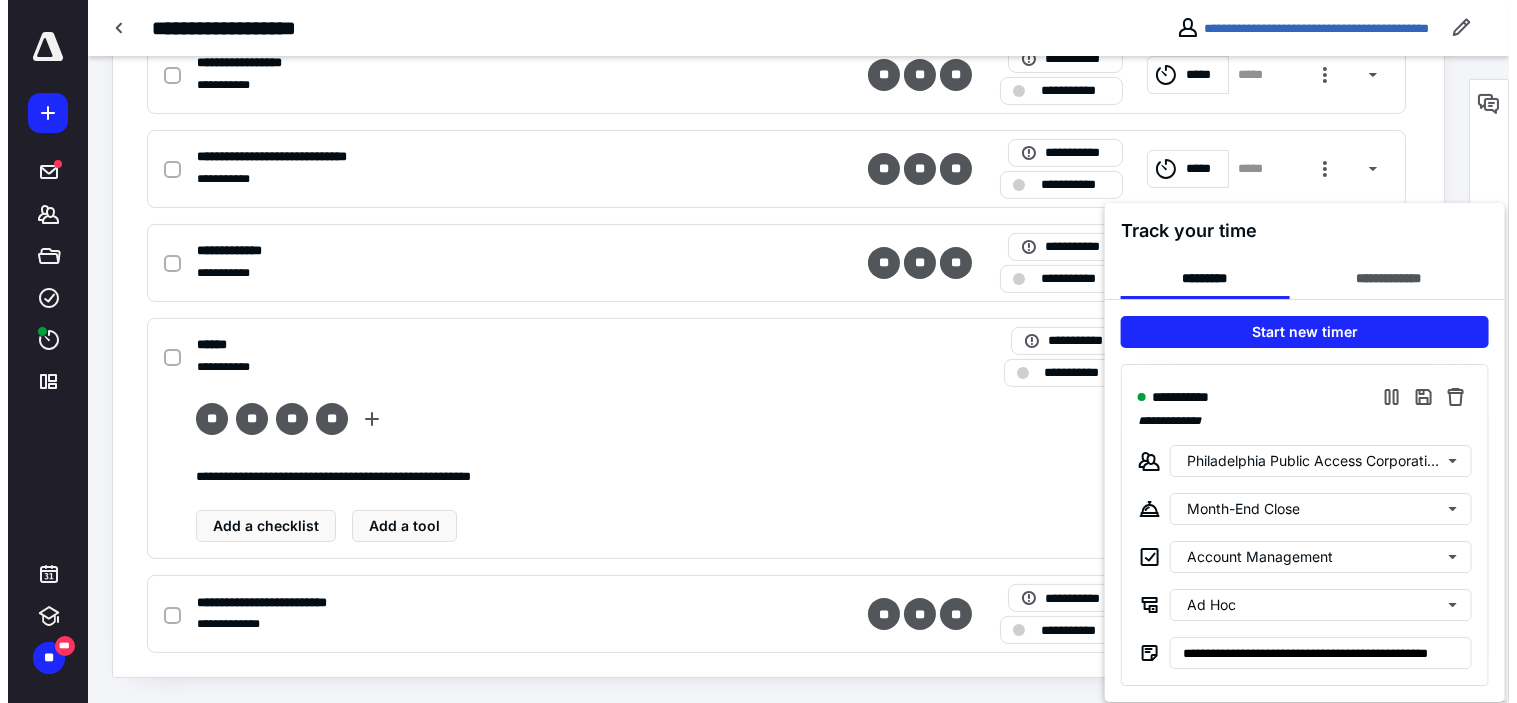 scroll, scrollTop: 918, scrollLeft: 0, axis: vertical 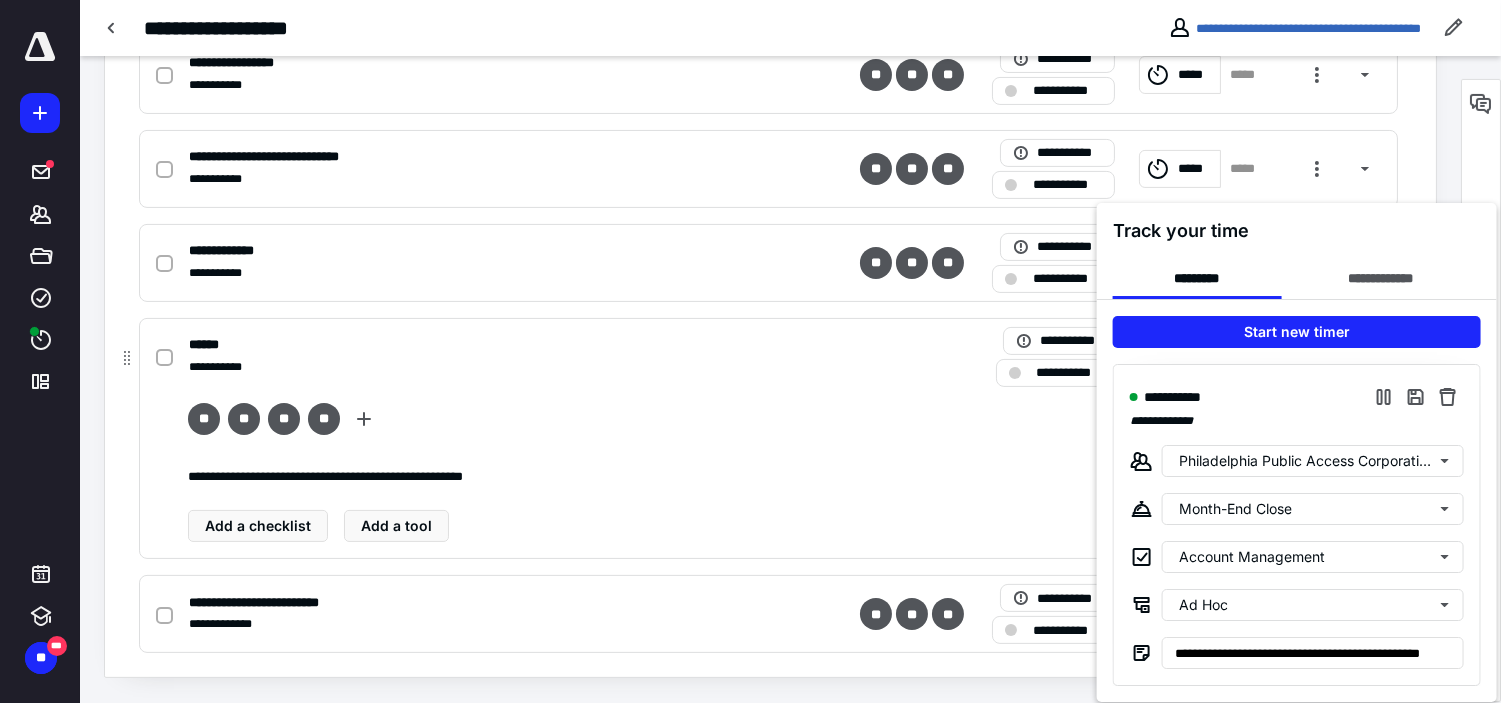 drag, startPoint x: 712, startPoint y: 441, endPoint x: 652, endPoint y: 467, distance: 65.39113 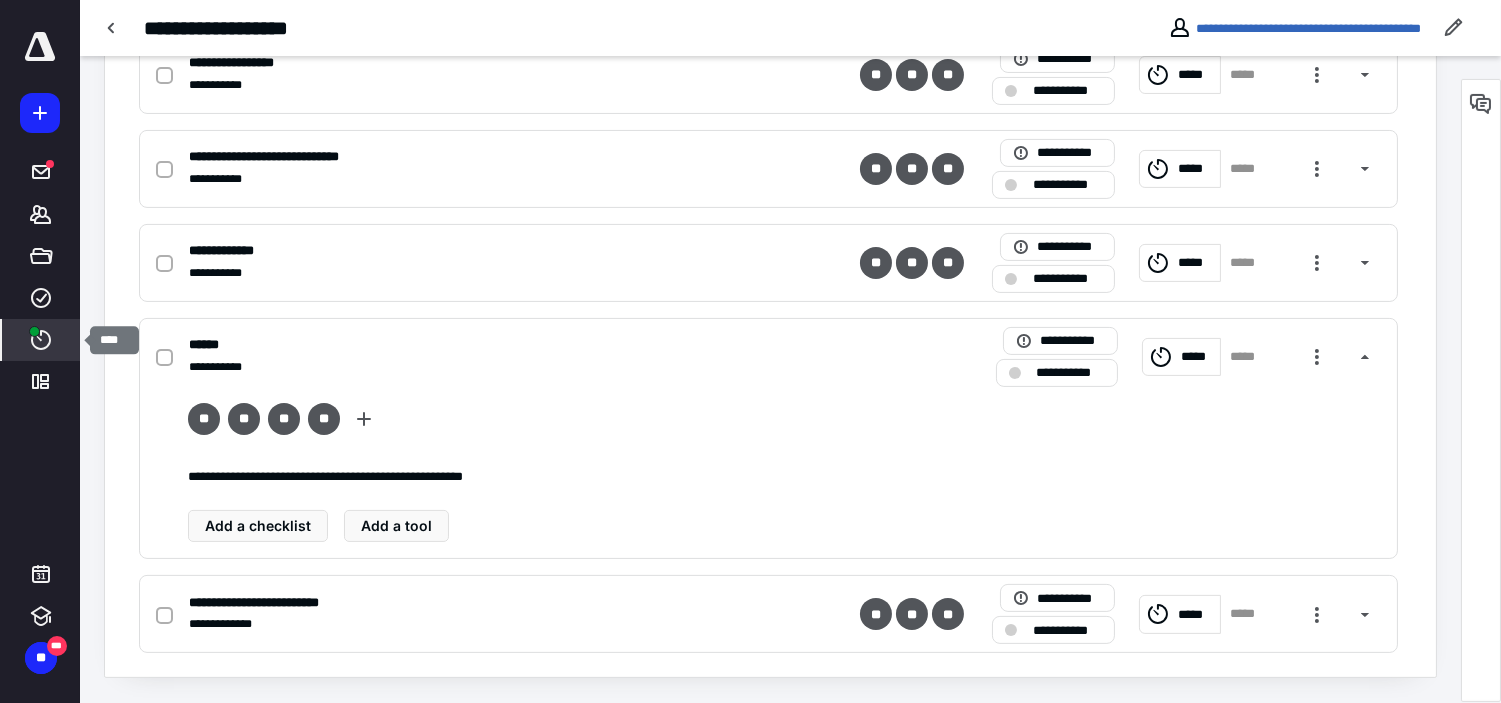 click 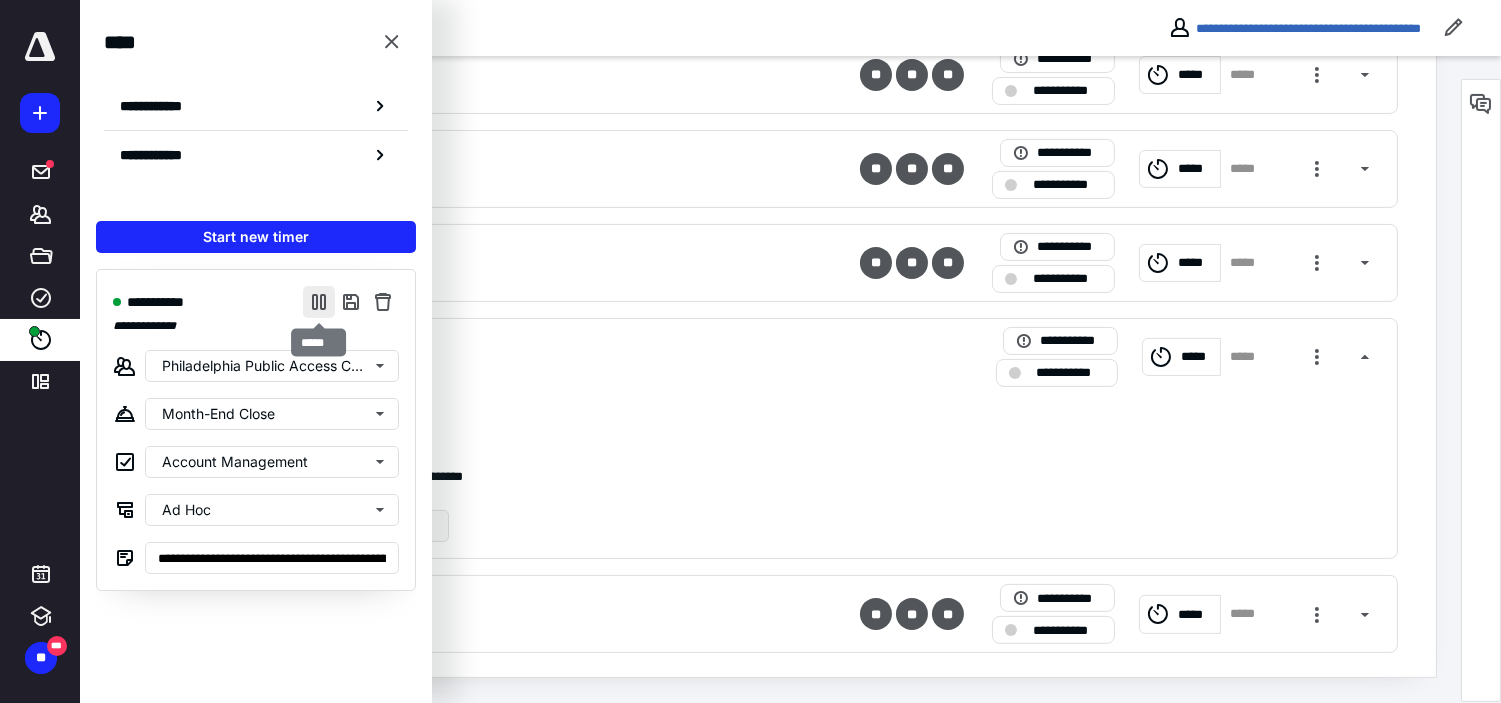 click at bounding box center [319, 302] 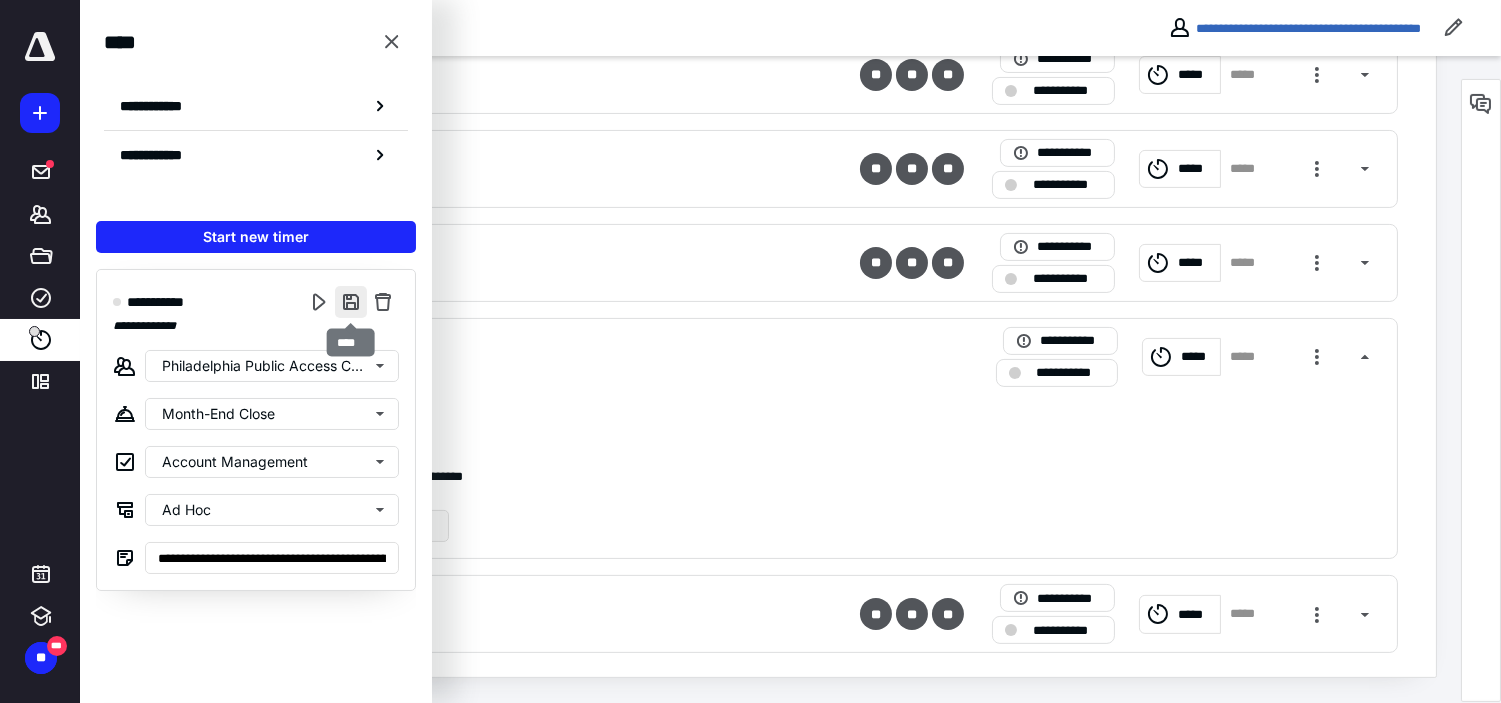 click at bounding box center (351, 302) 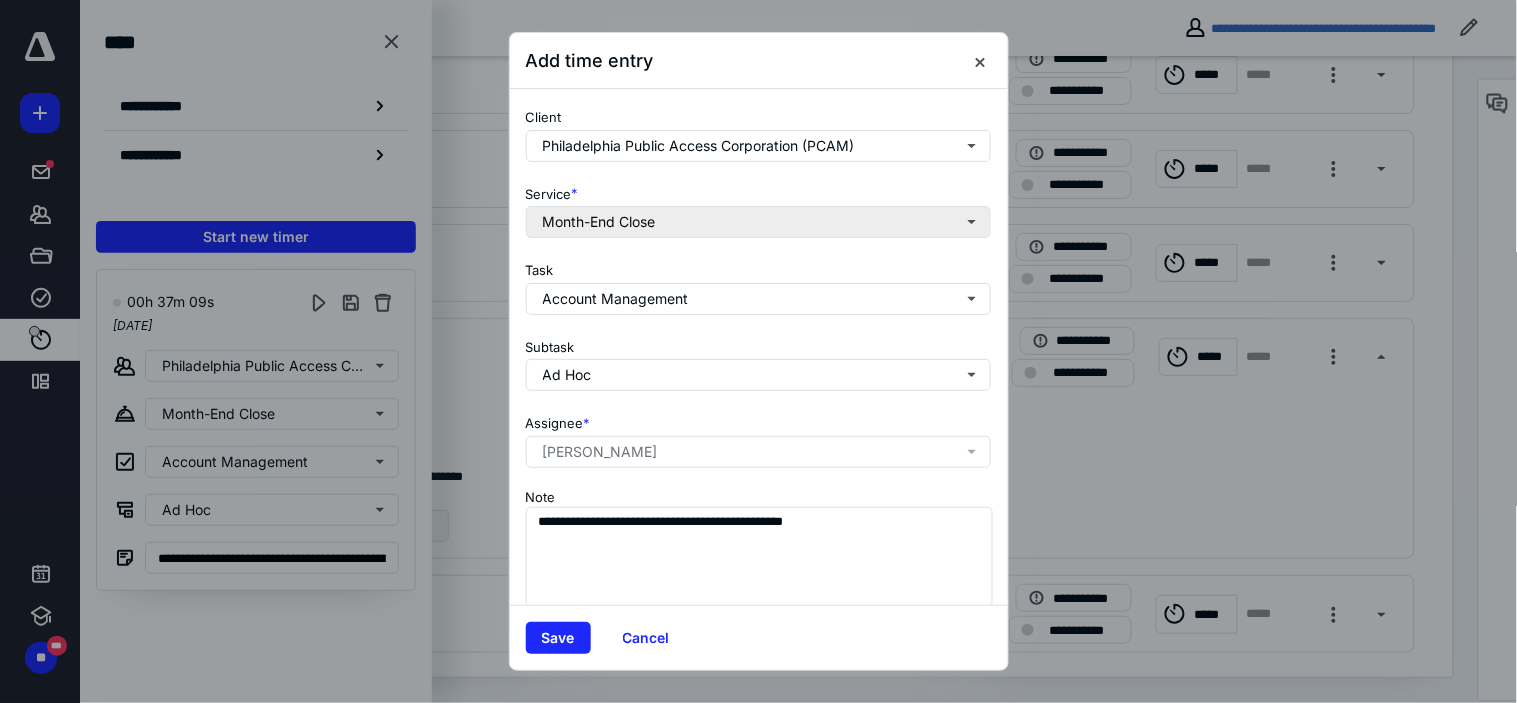 scroll, scrollTop: 272, scrollLeft: 0, axis: vertical 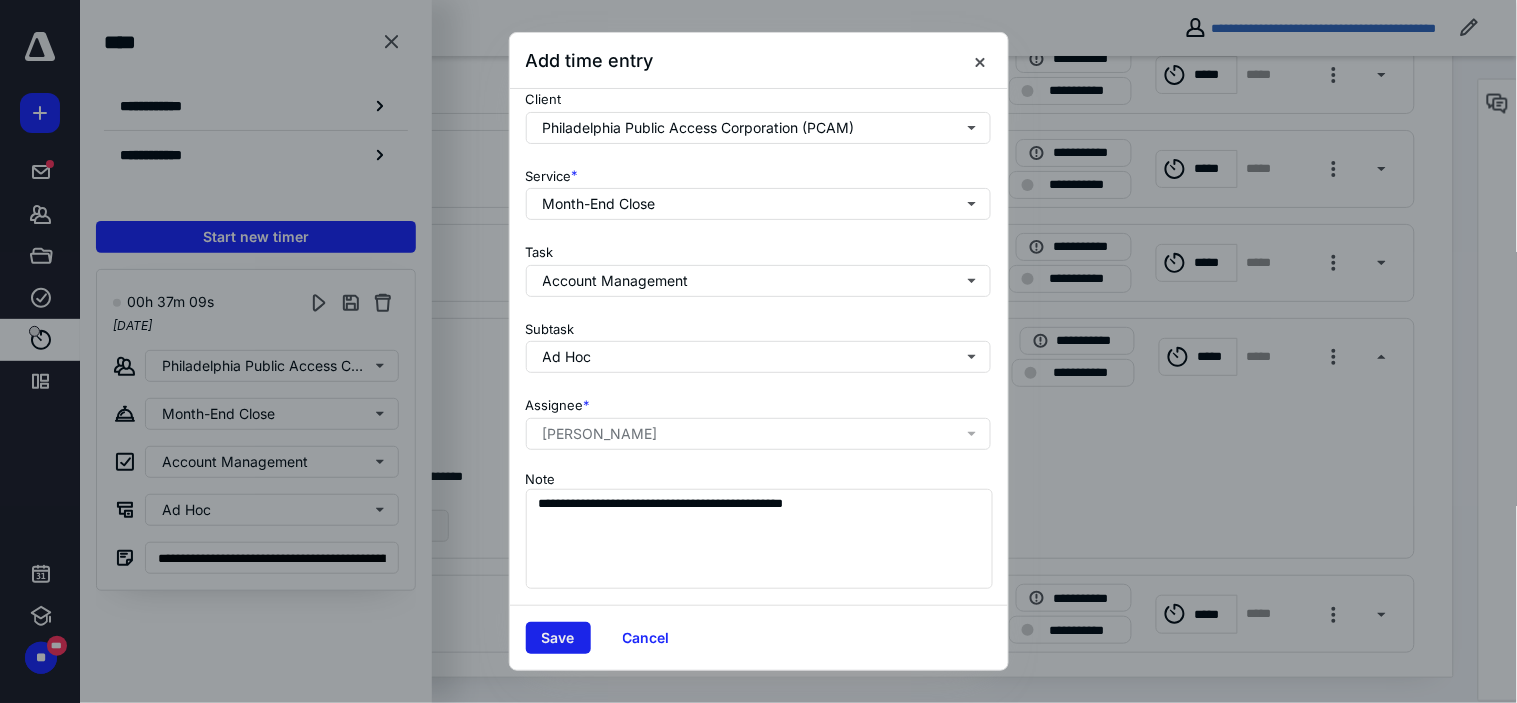 click on "Save" at bounding box center (558, 638) 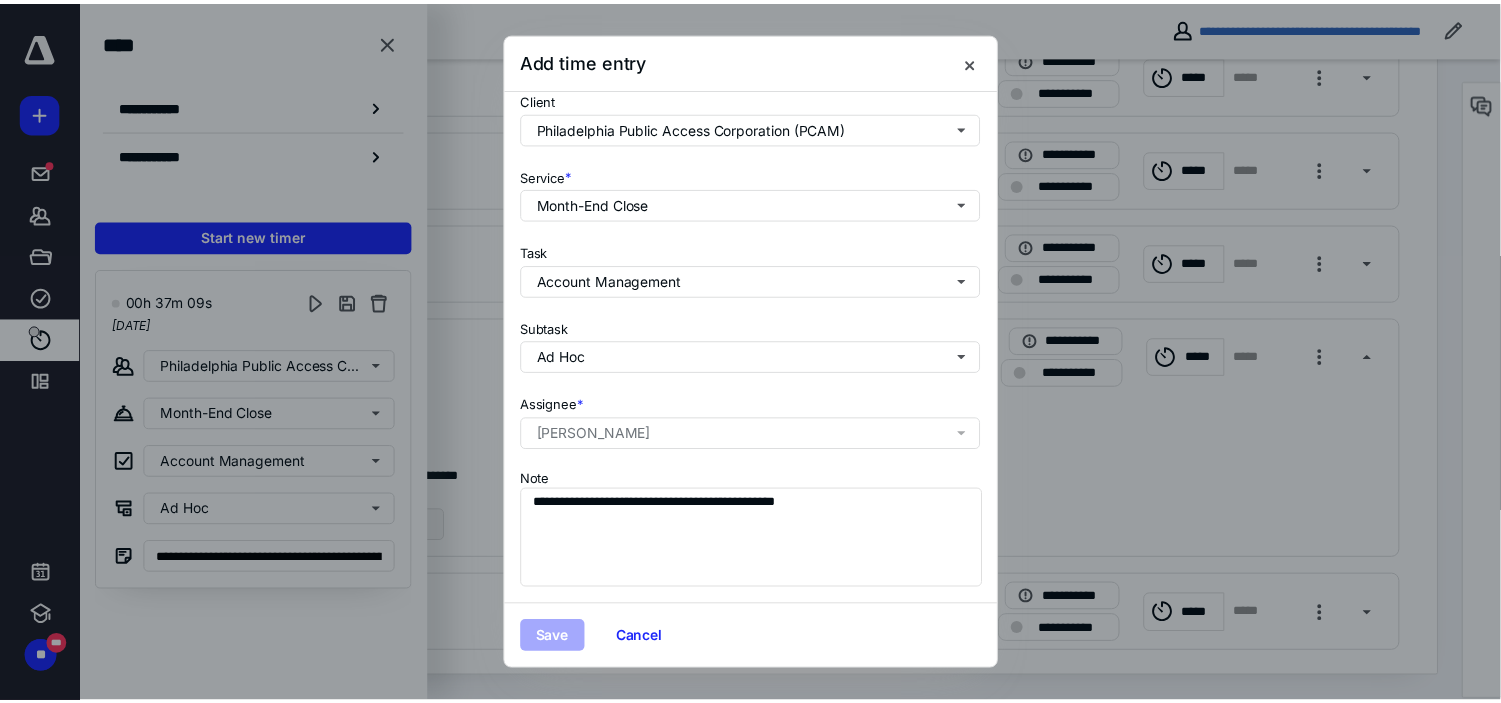 scroll, scrollTop: 0, scrollLeft: 0, axis: both 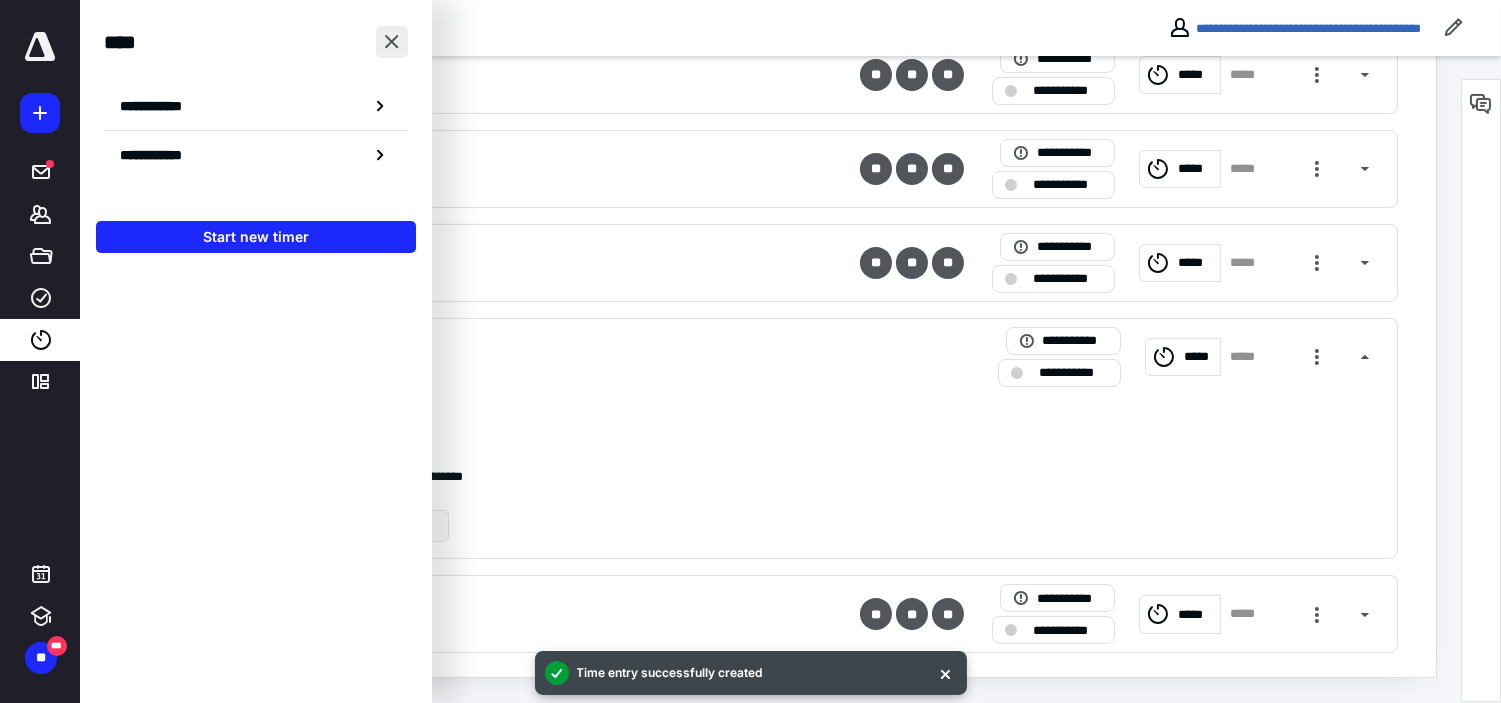 click at bounding box center [392, 42] 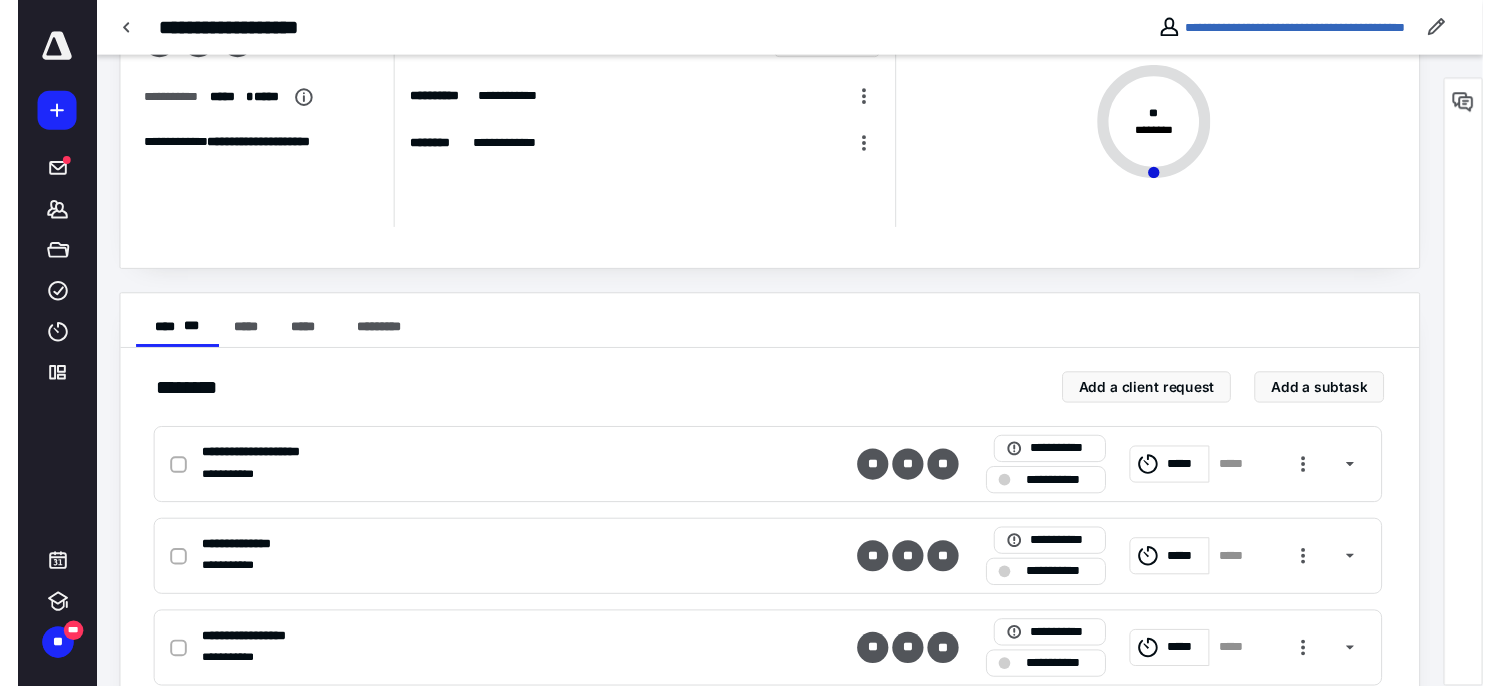 scroll, scrollTop: 0, scrollLeft: 0, axis: both 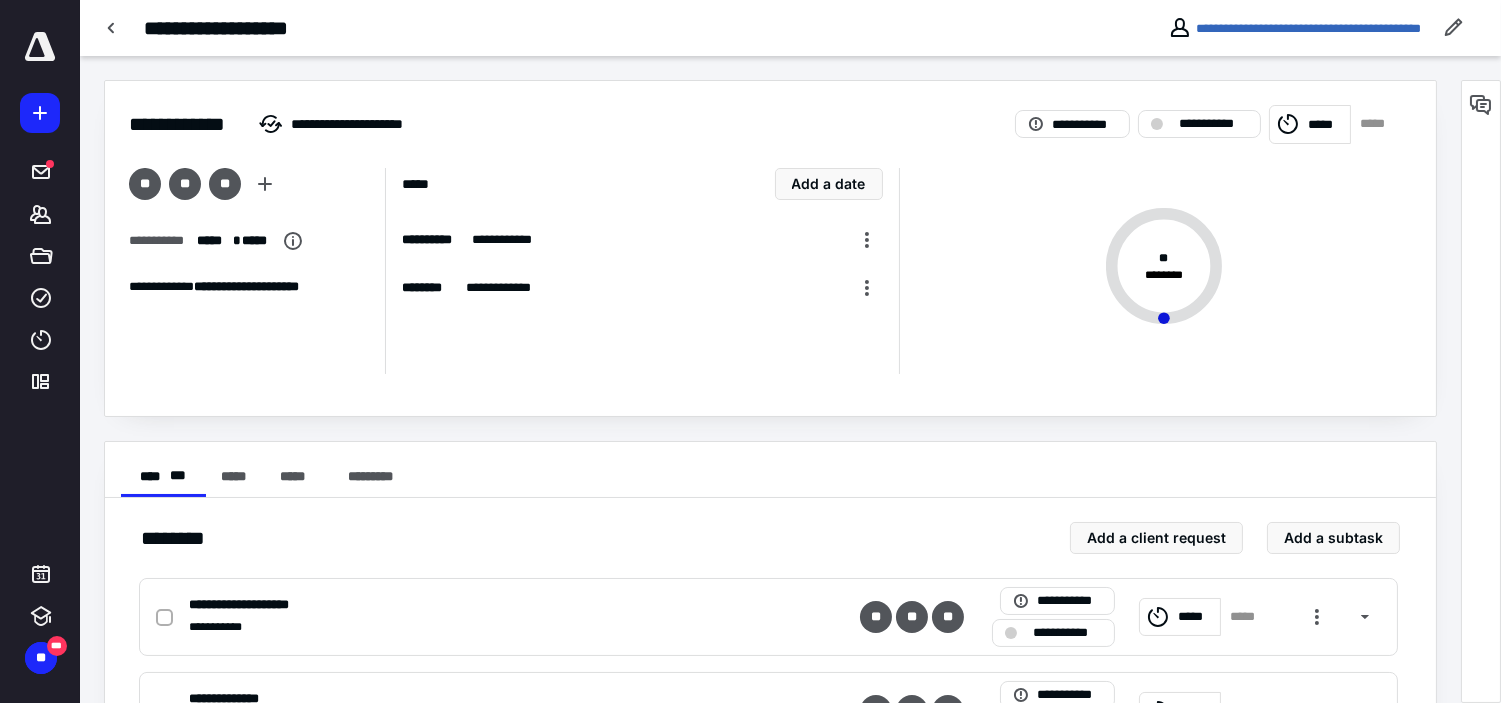 drag, startPoint x: 110, startPoint y: 32, endPoint x: 100, endPoint y: 44, distance: 15.6205 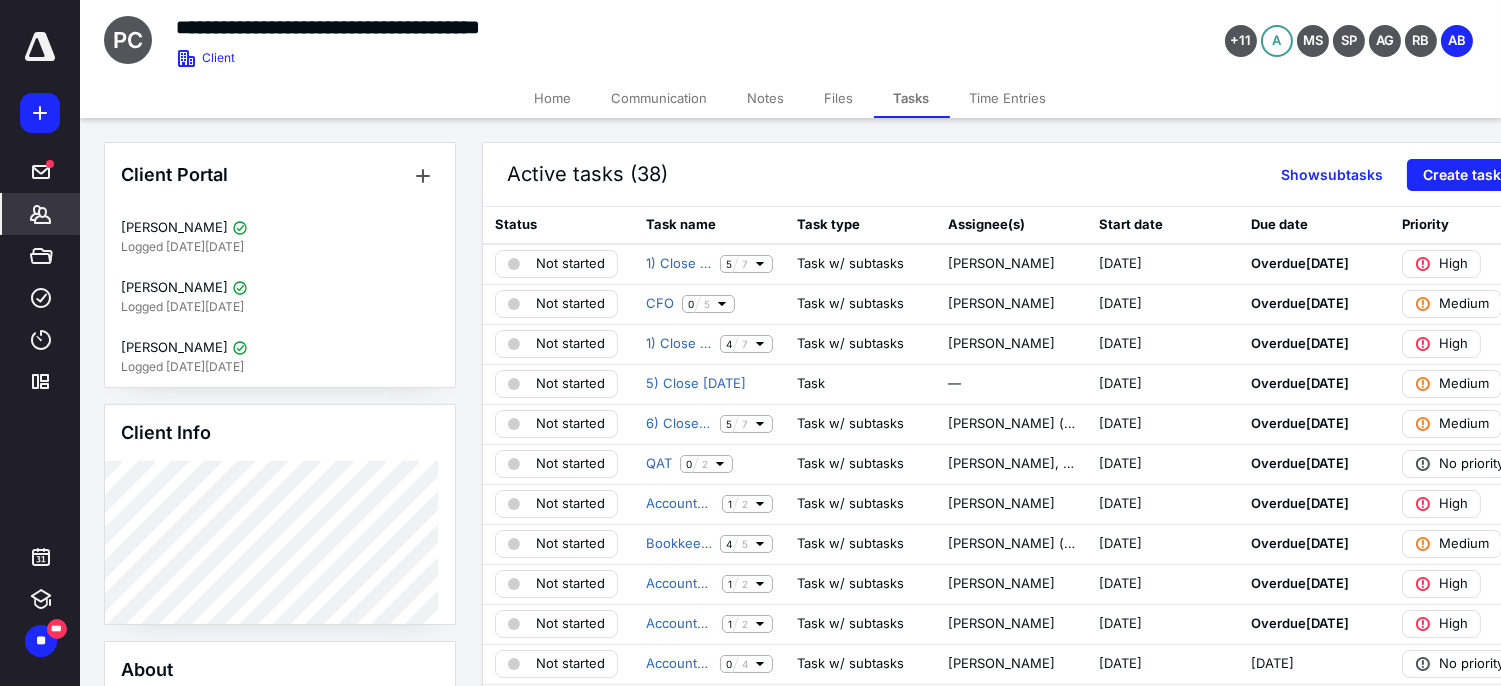 click 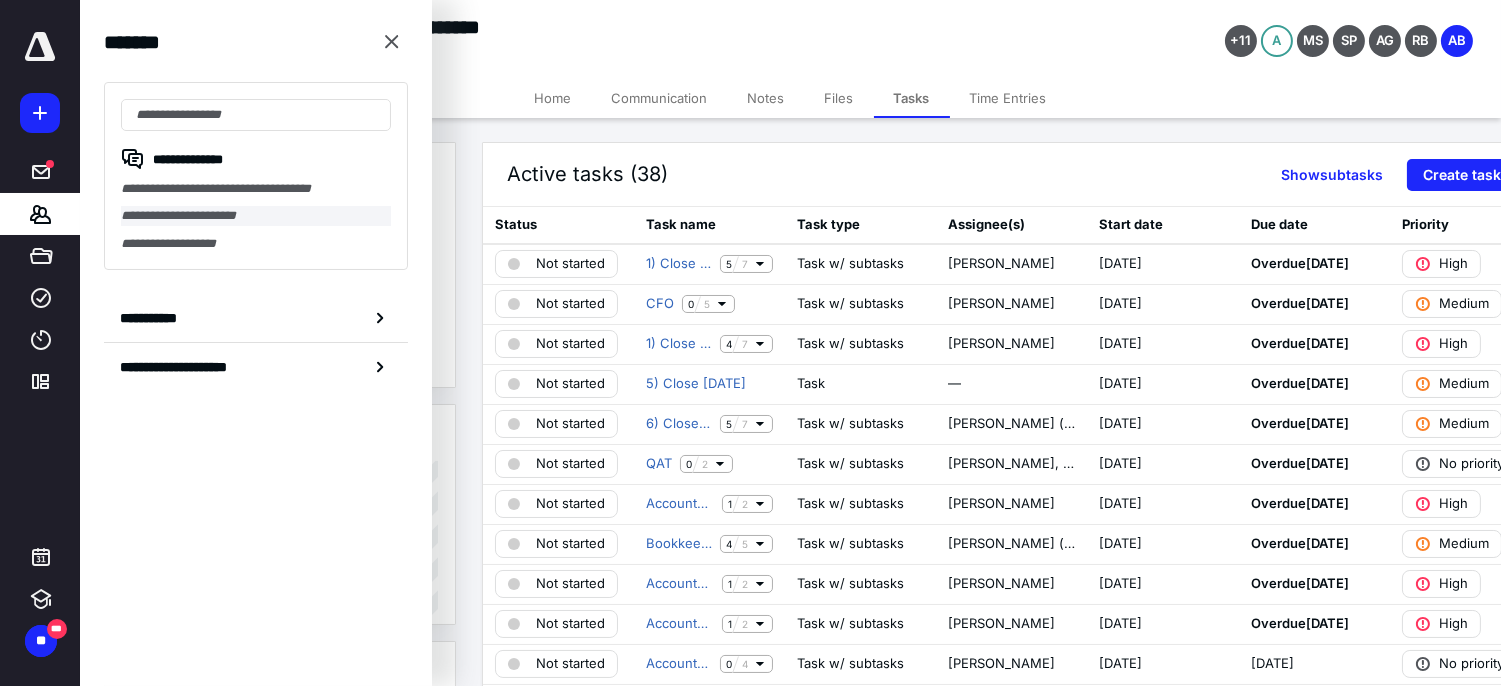 click on "**********" at bounding box center [256, 215] 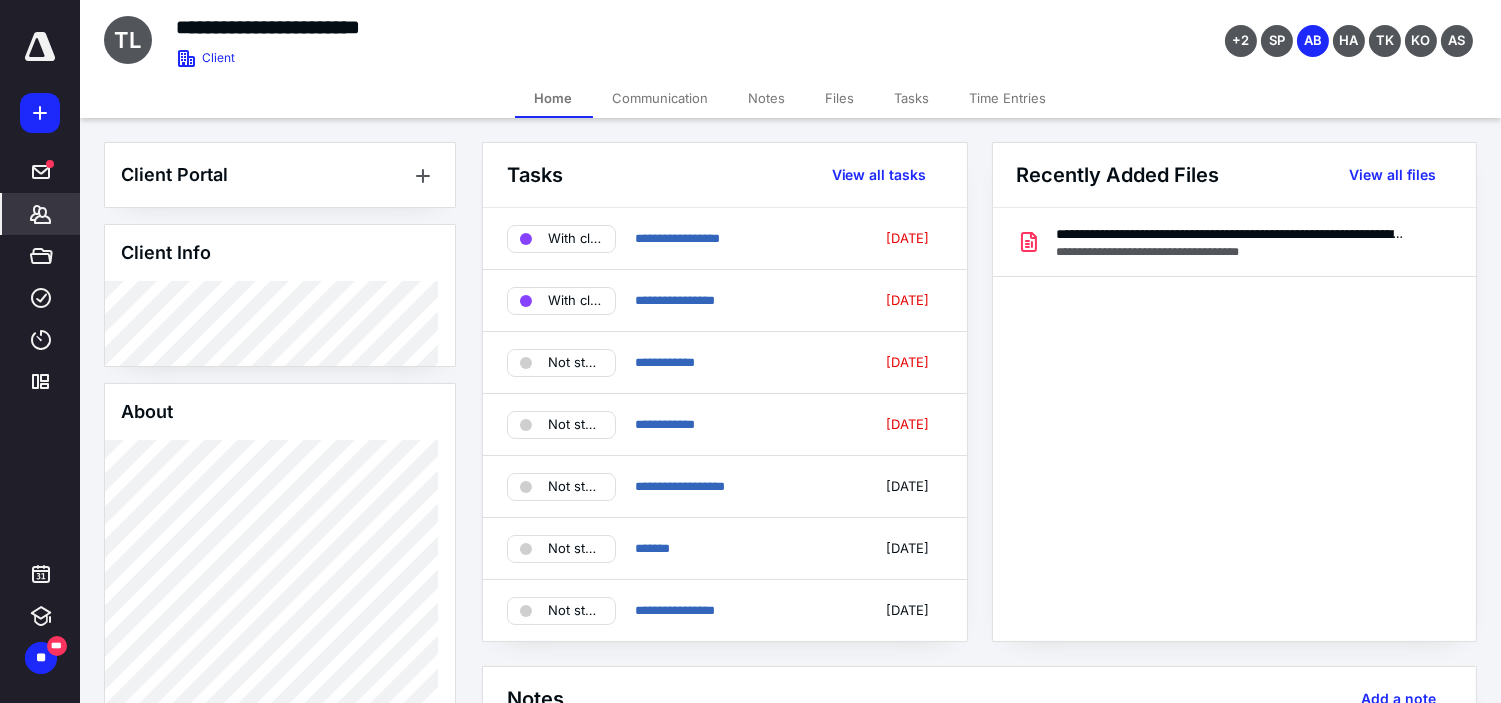 click on "Tasks" at bounding box center (912, 98) 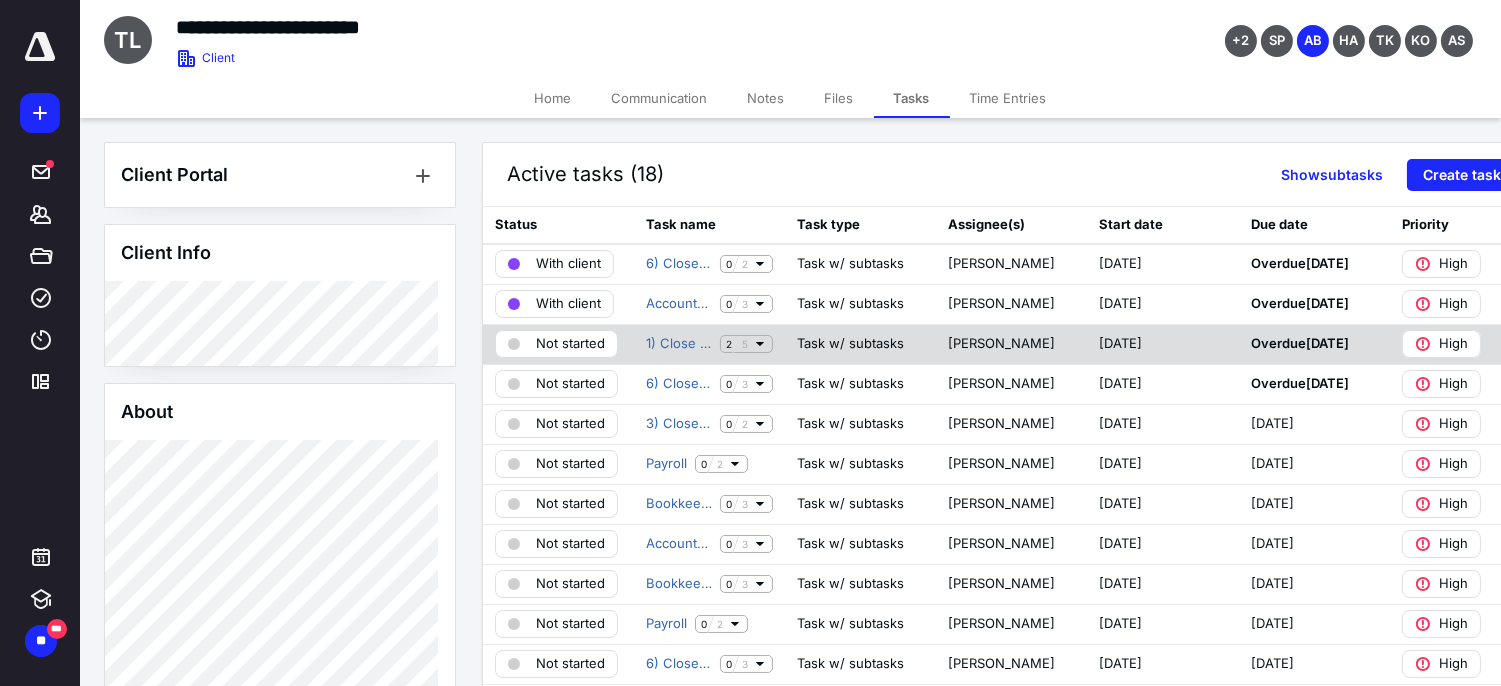 click 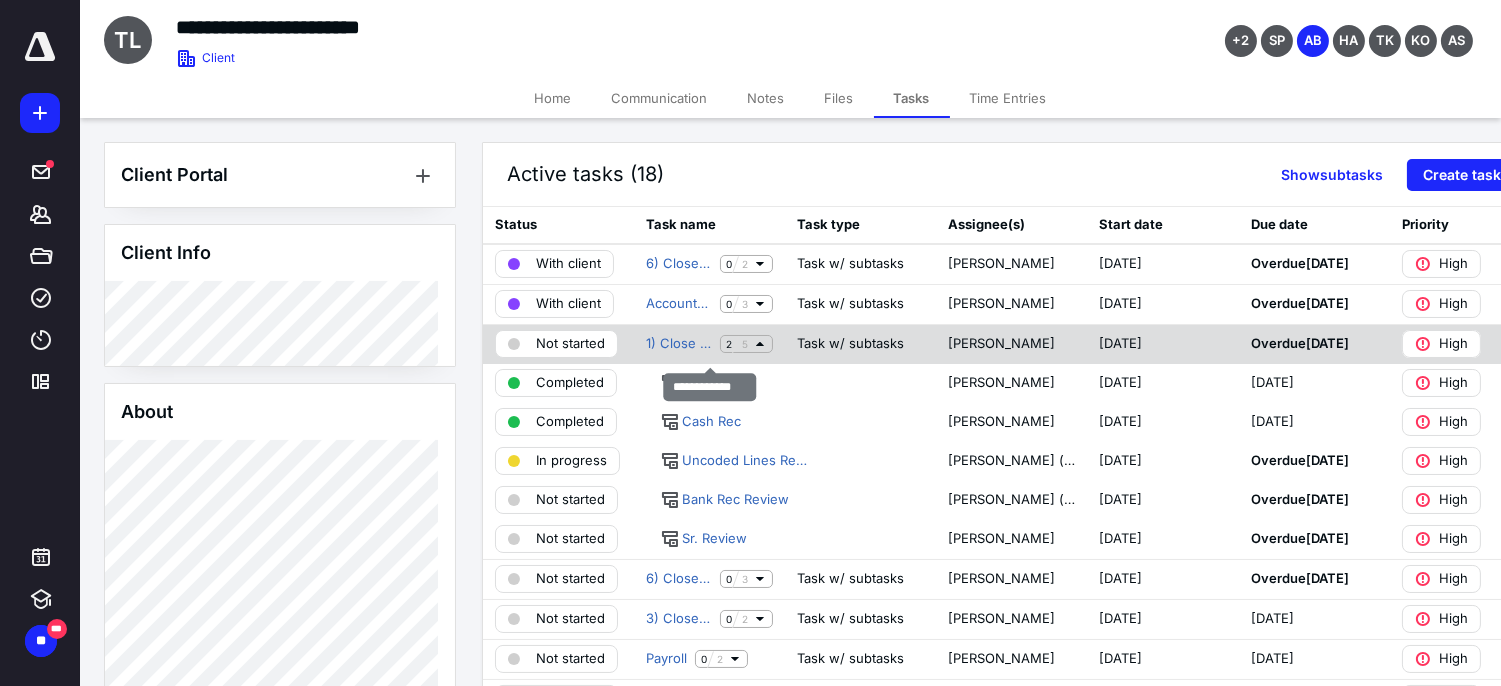 click 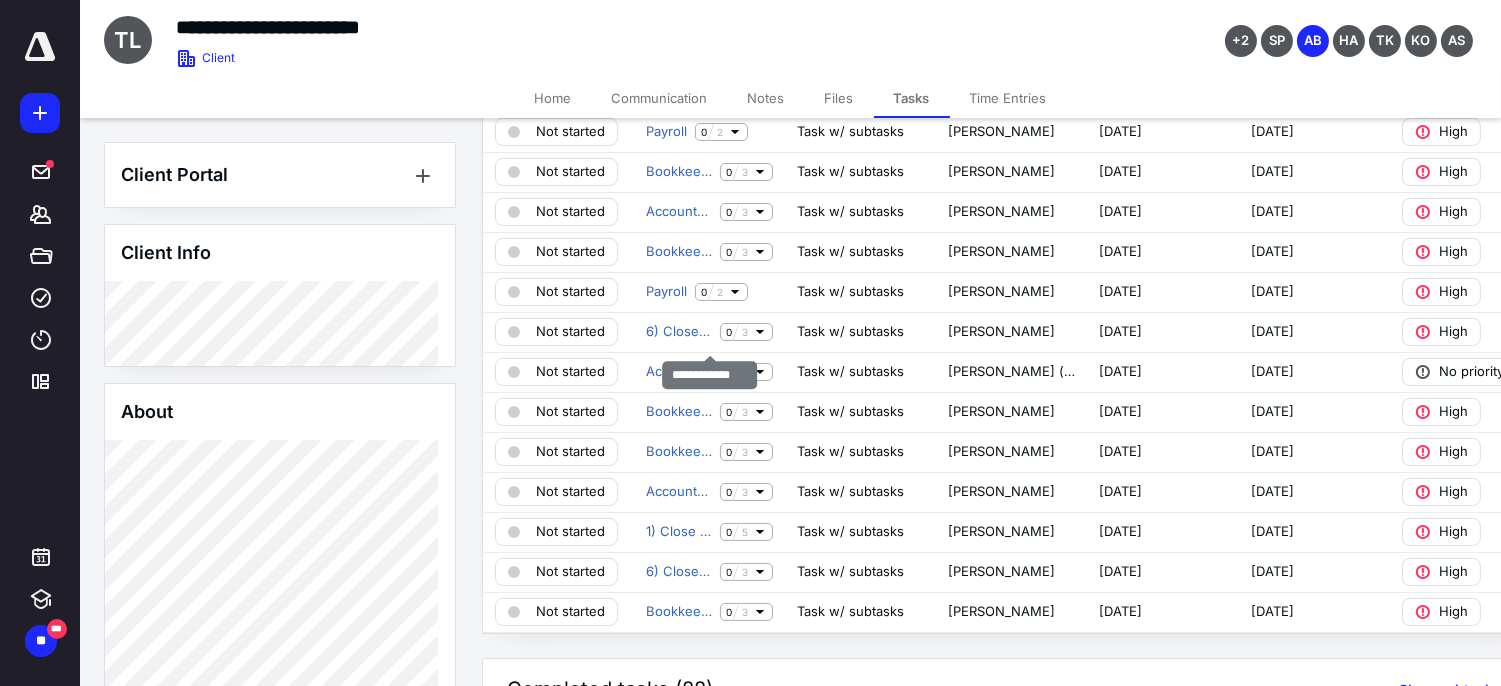 scroll, scrollTop: 333, scrollLeft: 0, axis: vertical 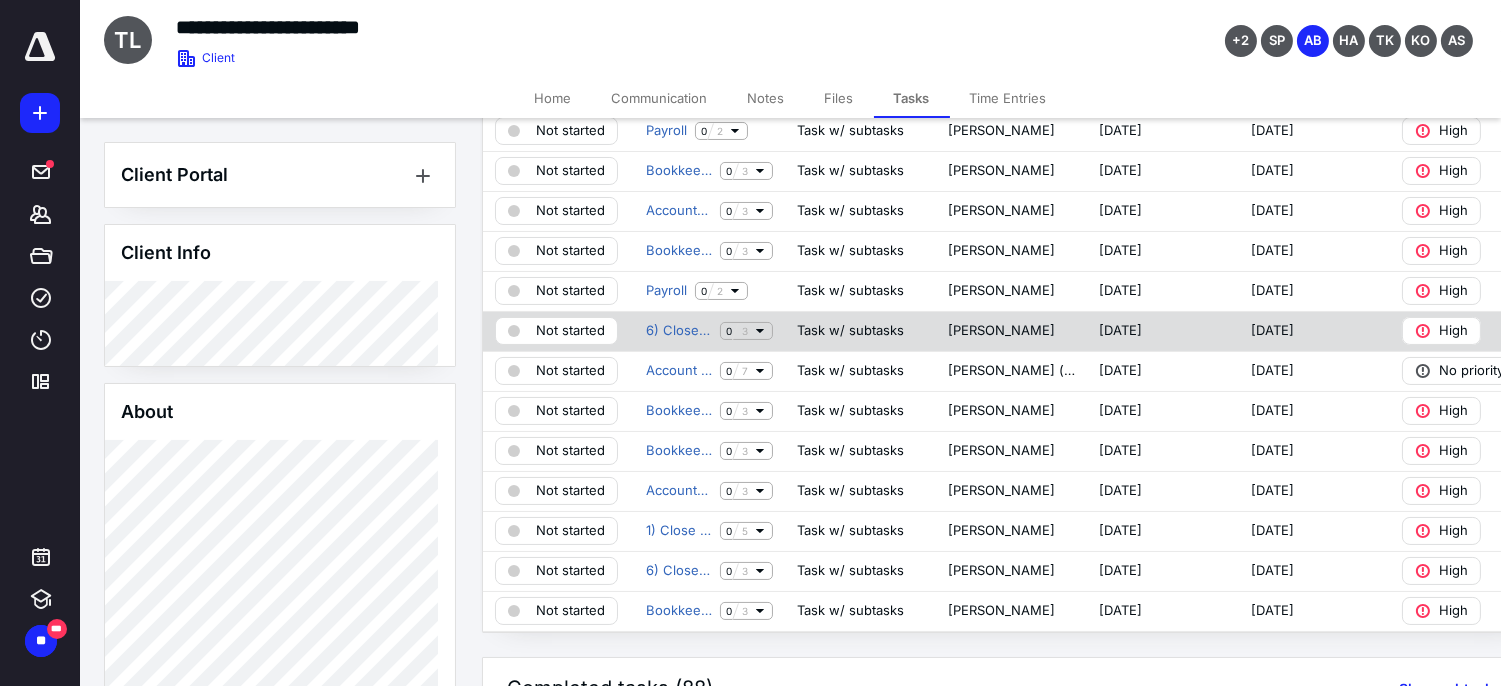 click 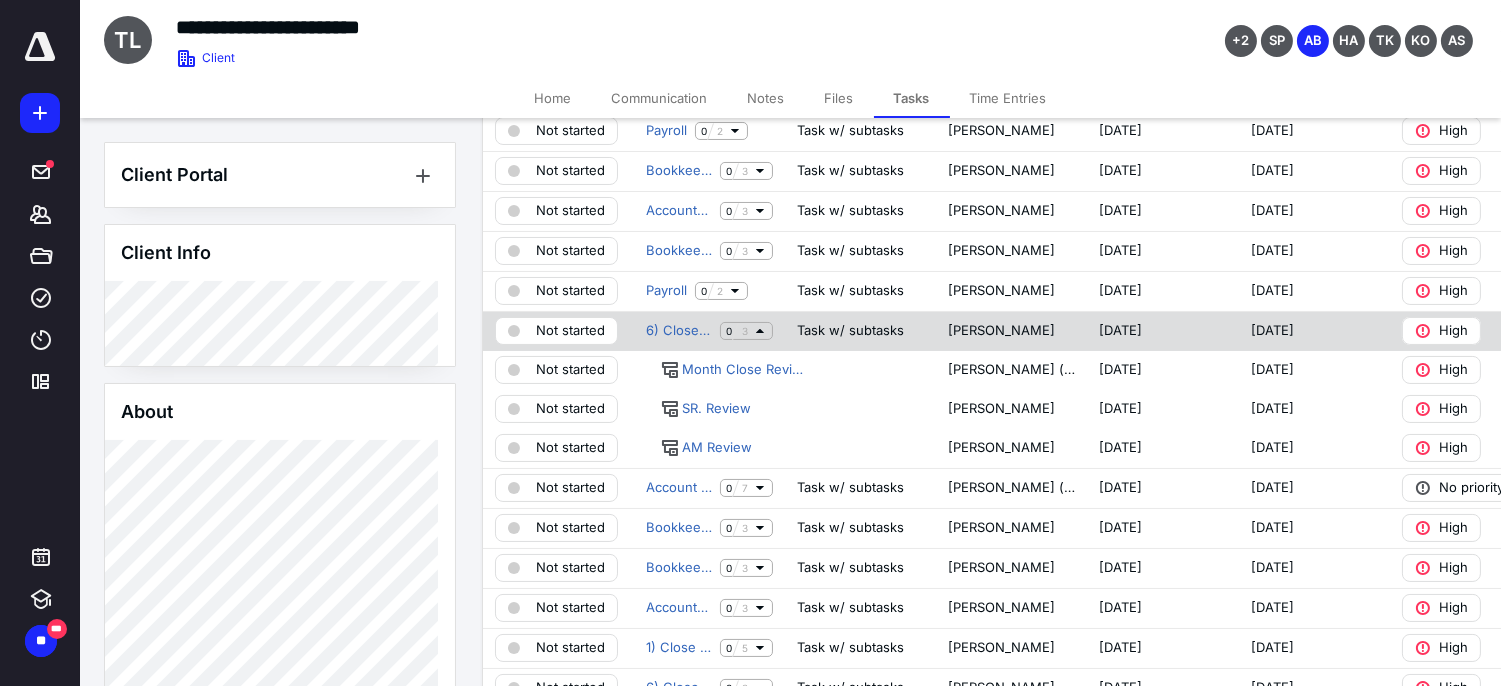 click 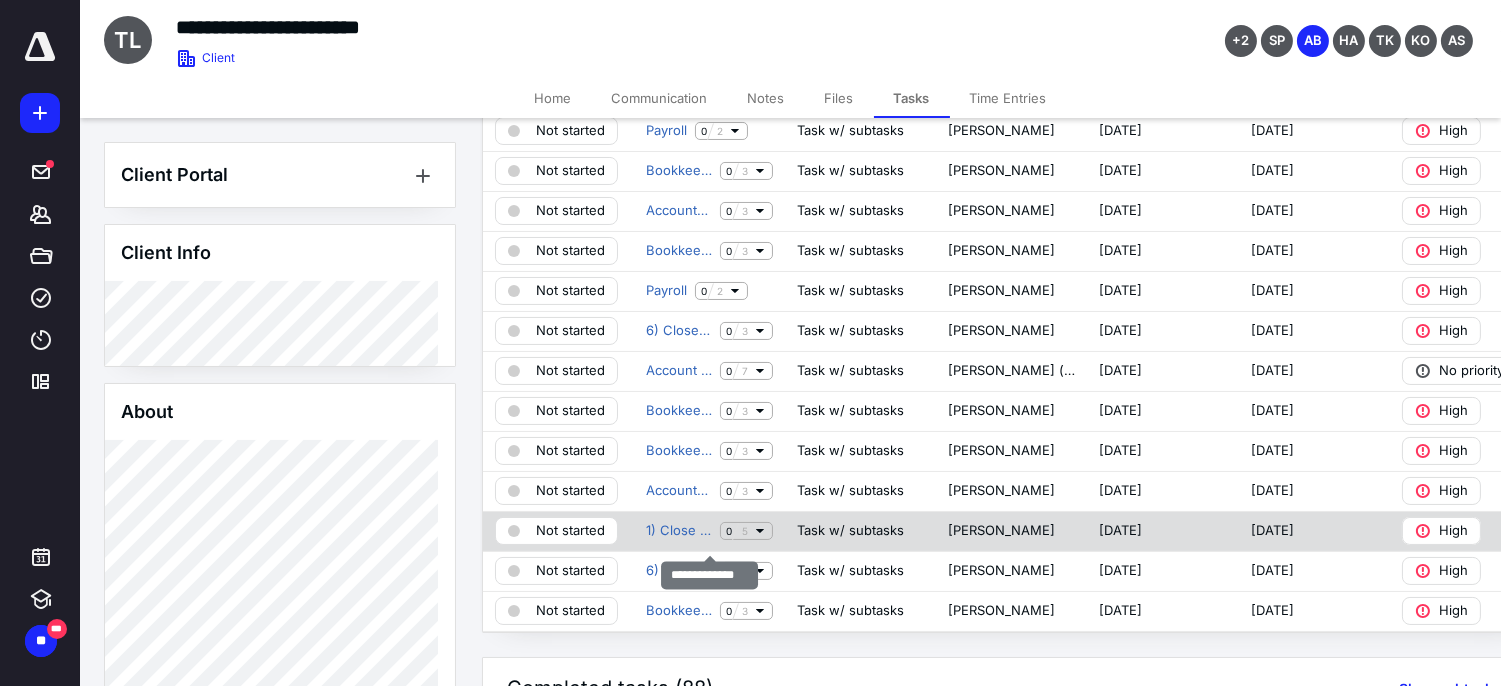 click 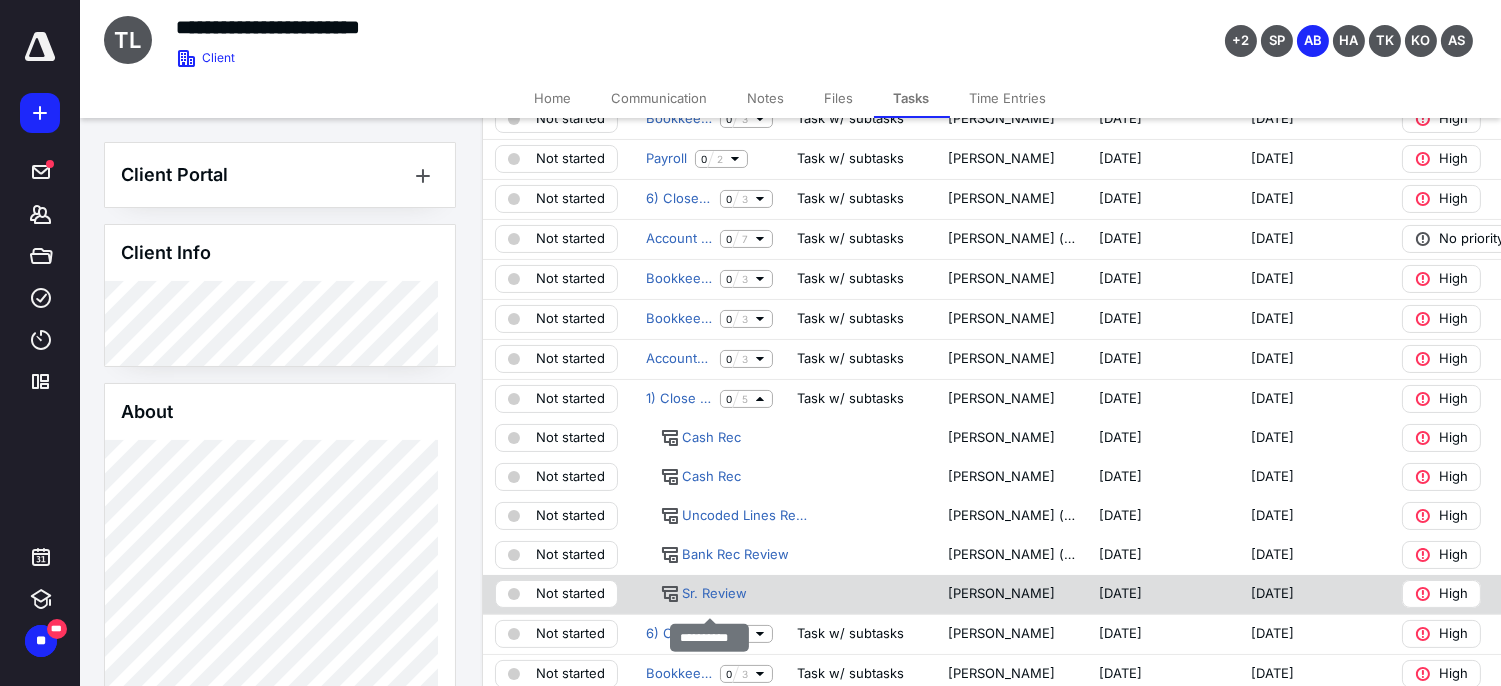 scroll, scrollTop: 333, scrollLeft: 0, axis: vertical 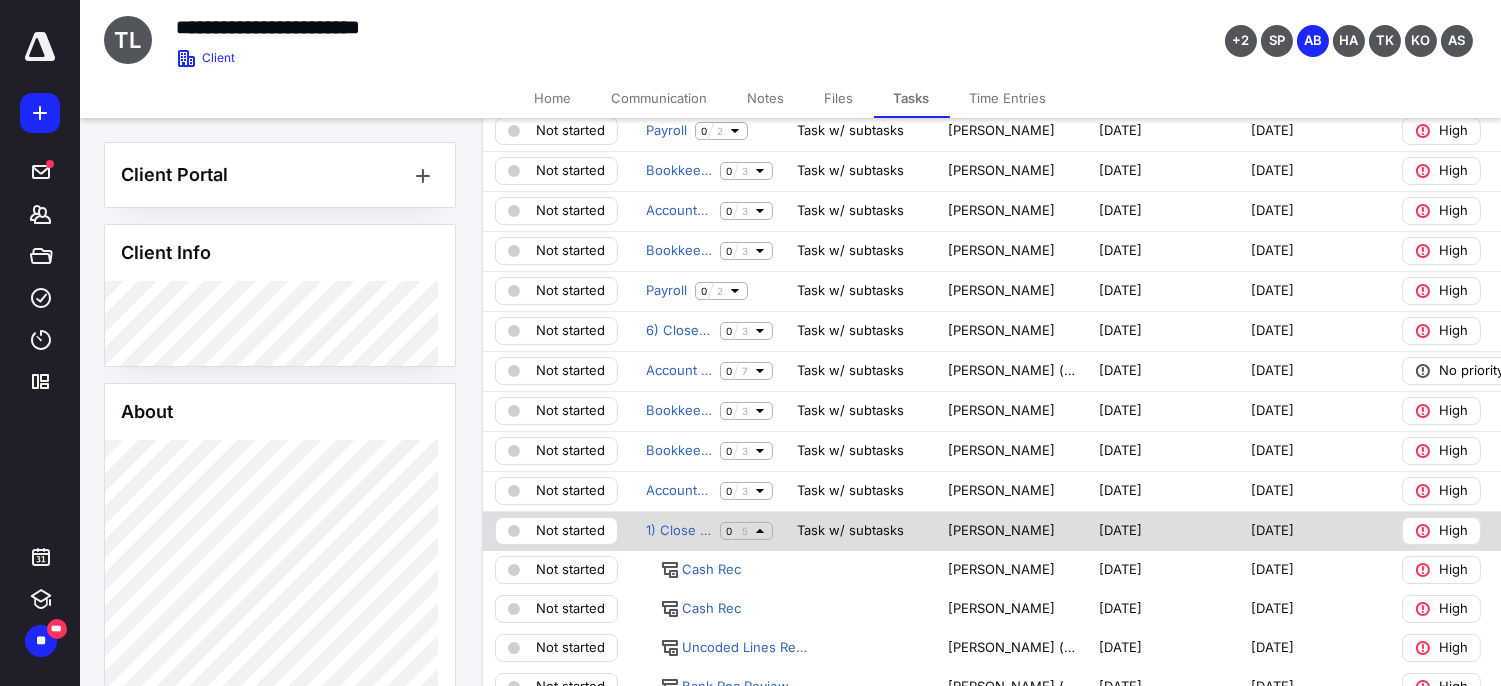 click 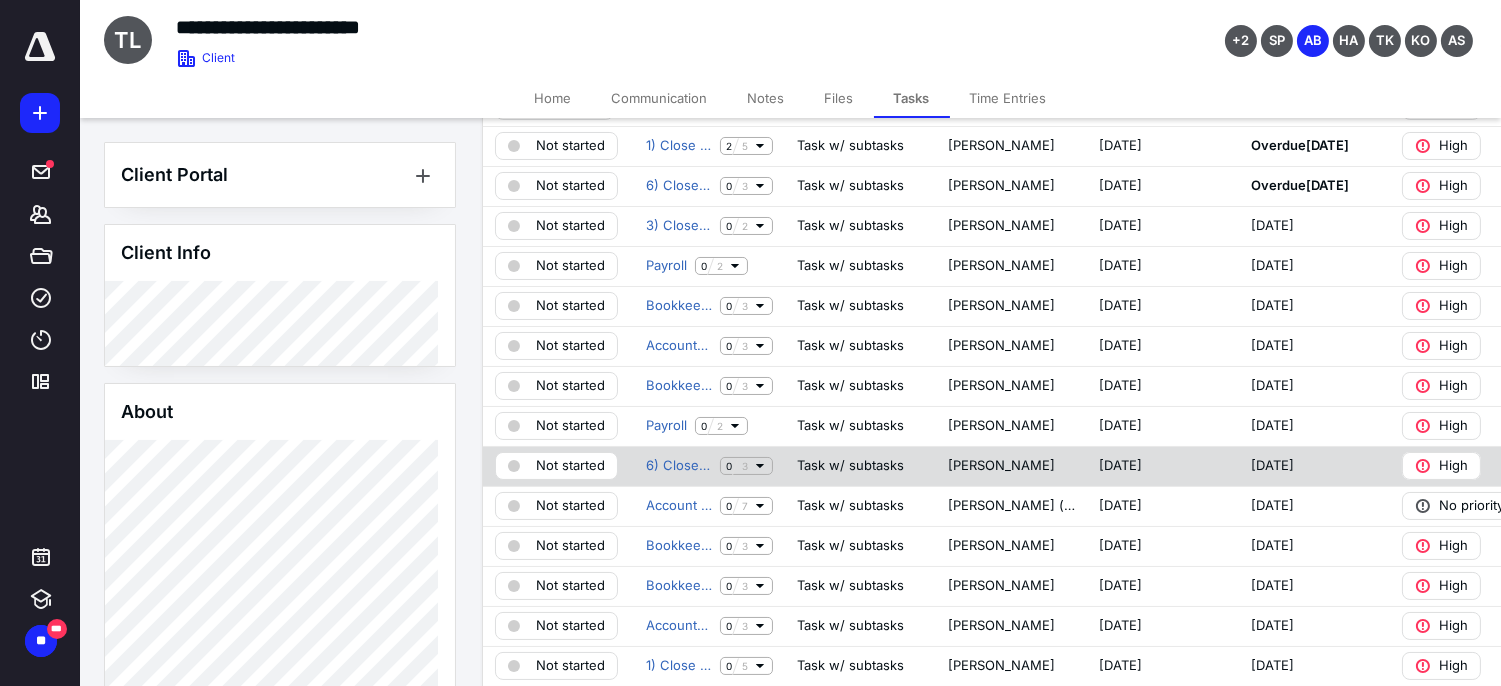 scroll, scrollTop: 0, scrollLeft: 0, axis: both 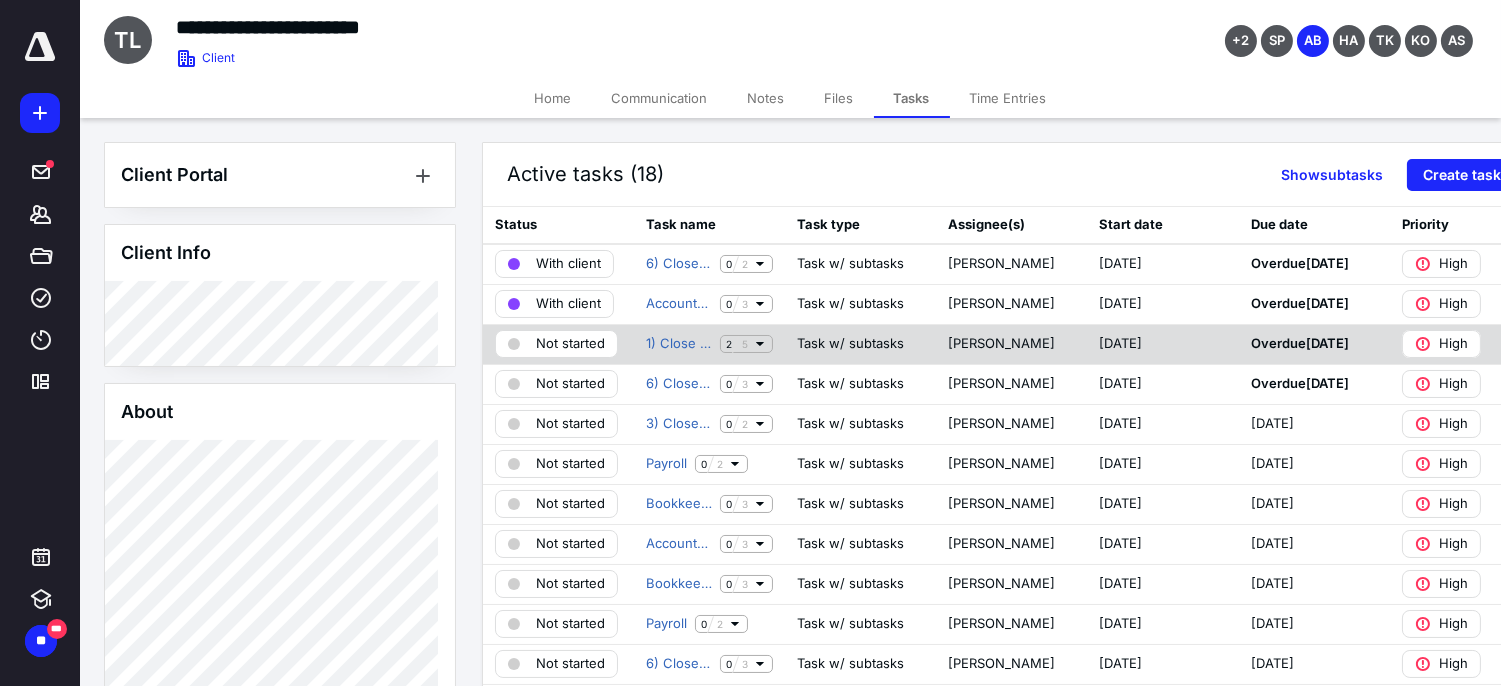 click 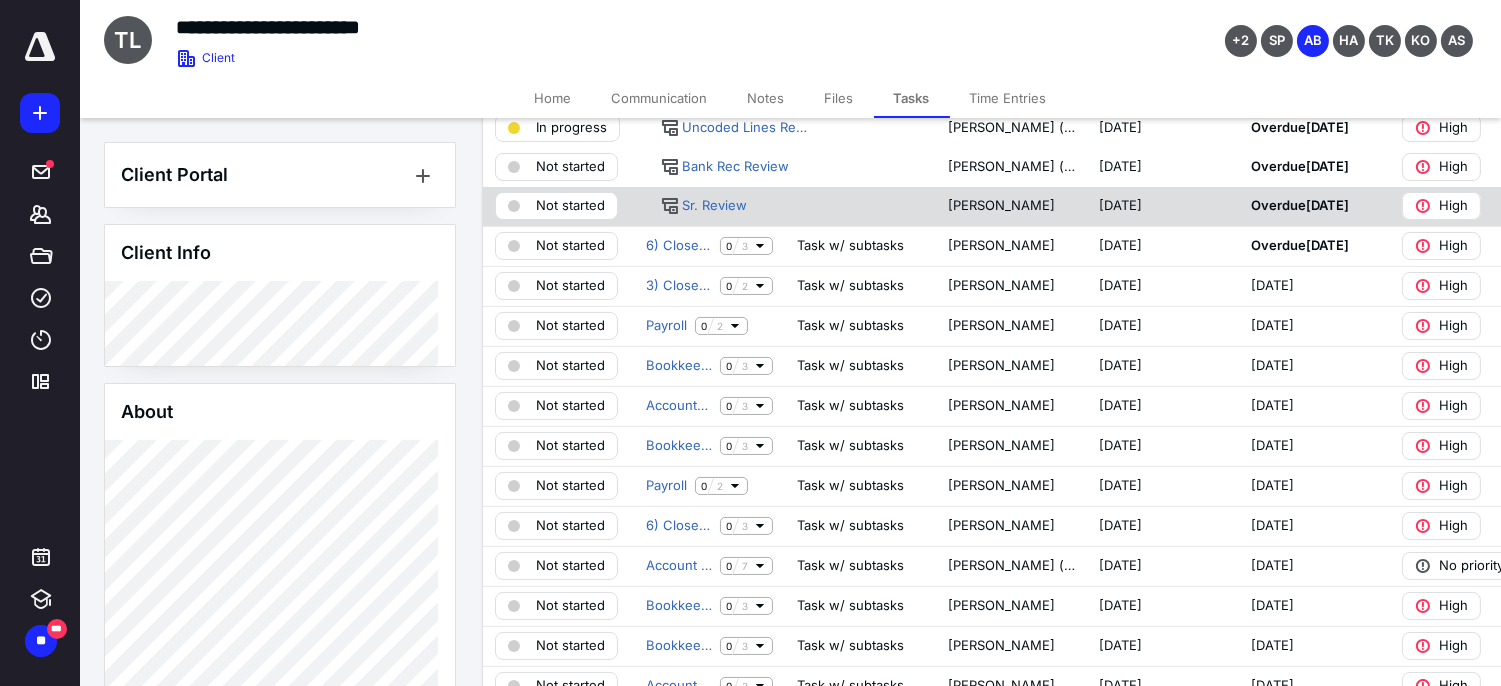 scroll, scrollTop: 222, scrollLeft: 0, axis: vertical 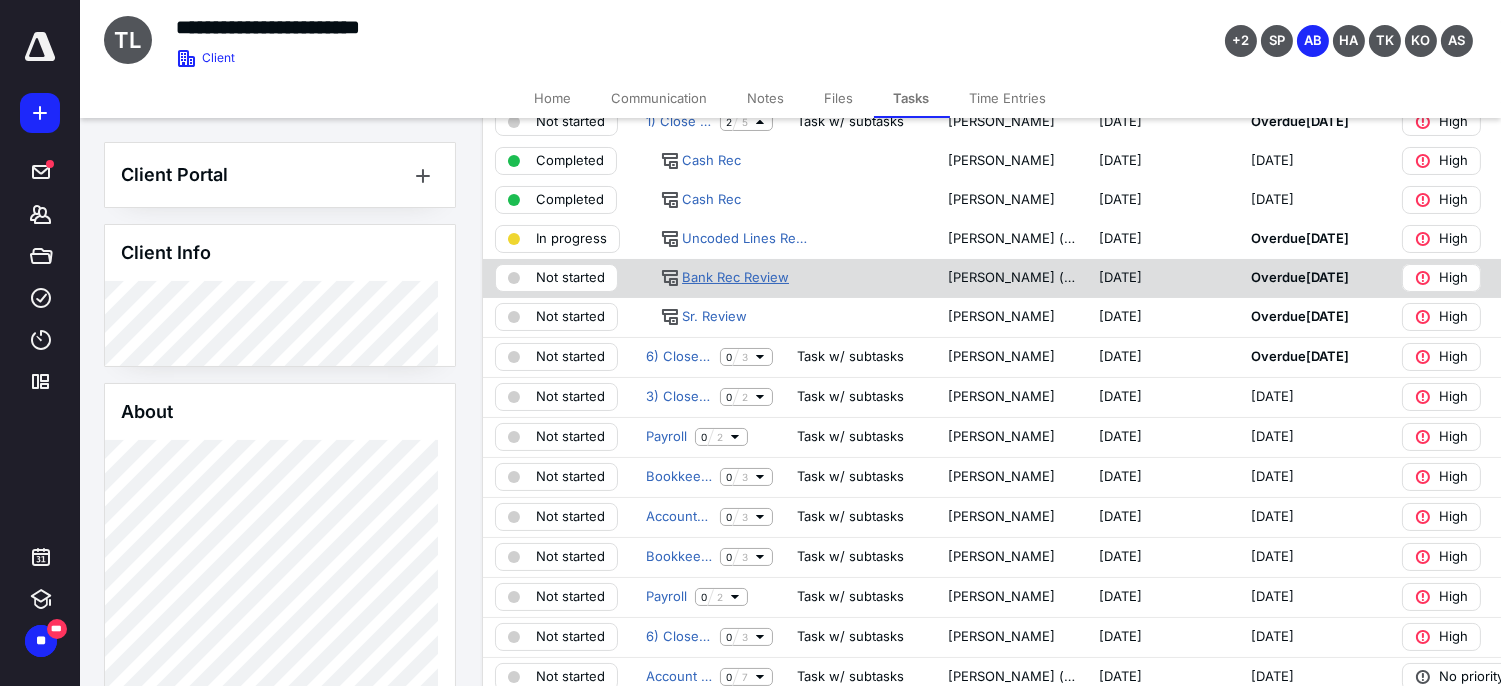 click on "Bank Rec Review" at bounding box center [735, 278] 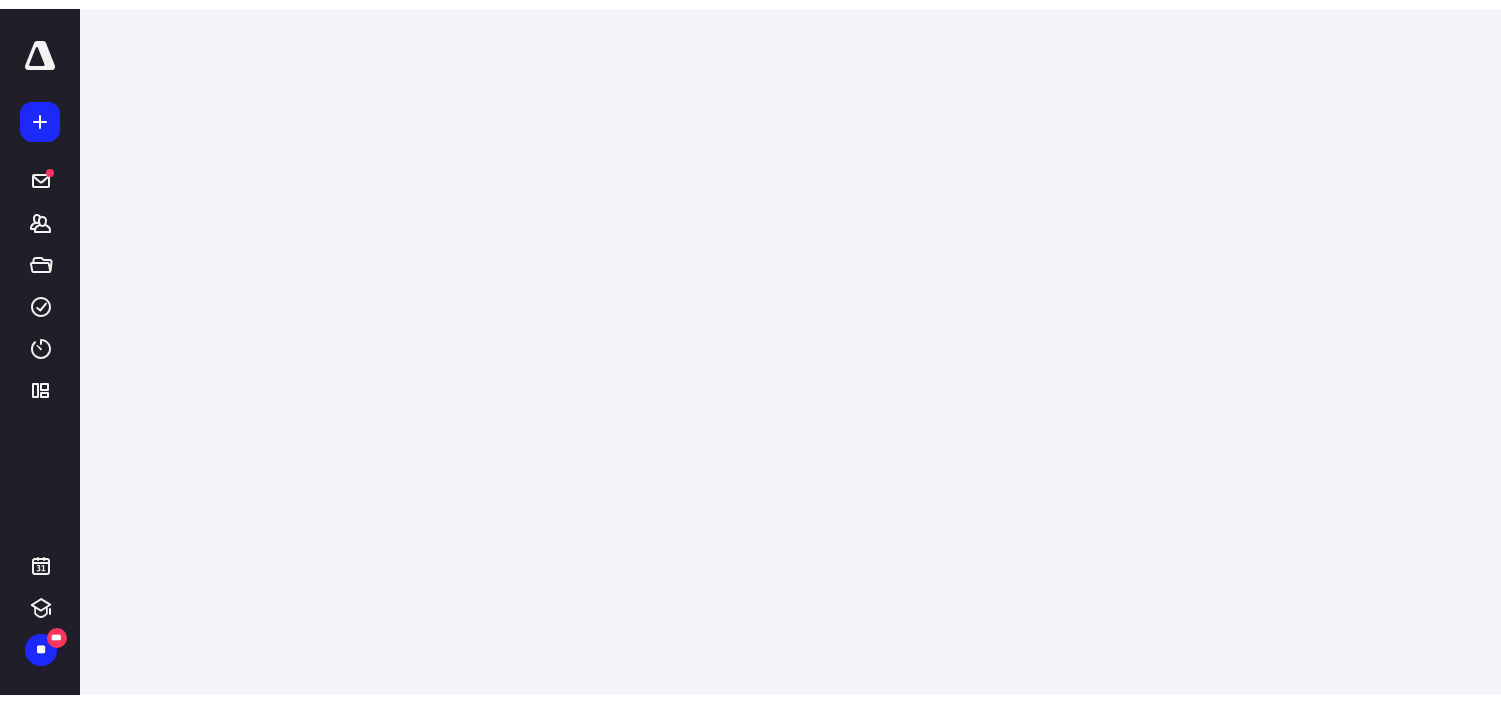 scroll, scrollTop: 0, scrollLeft: 0, axis: both 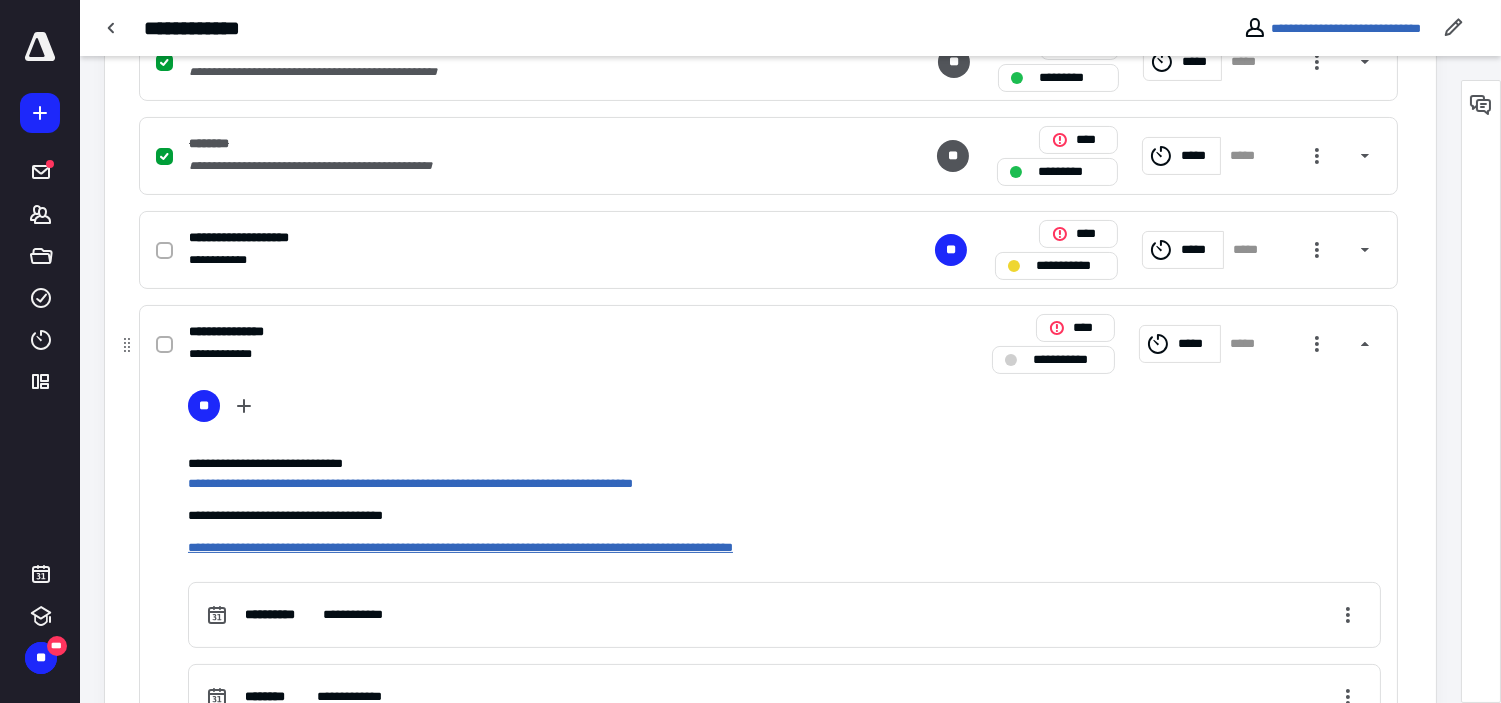 click on "**********" at bounding box center [460, 547] 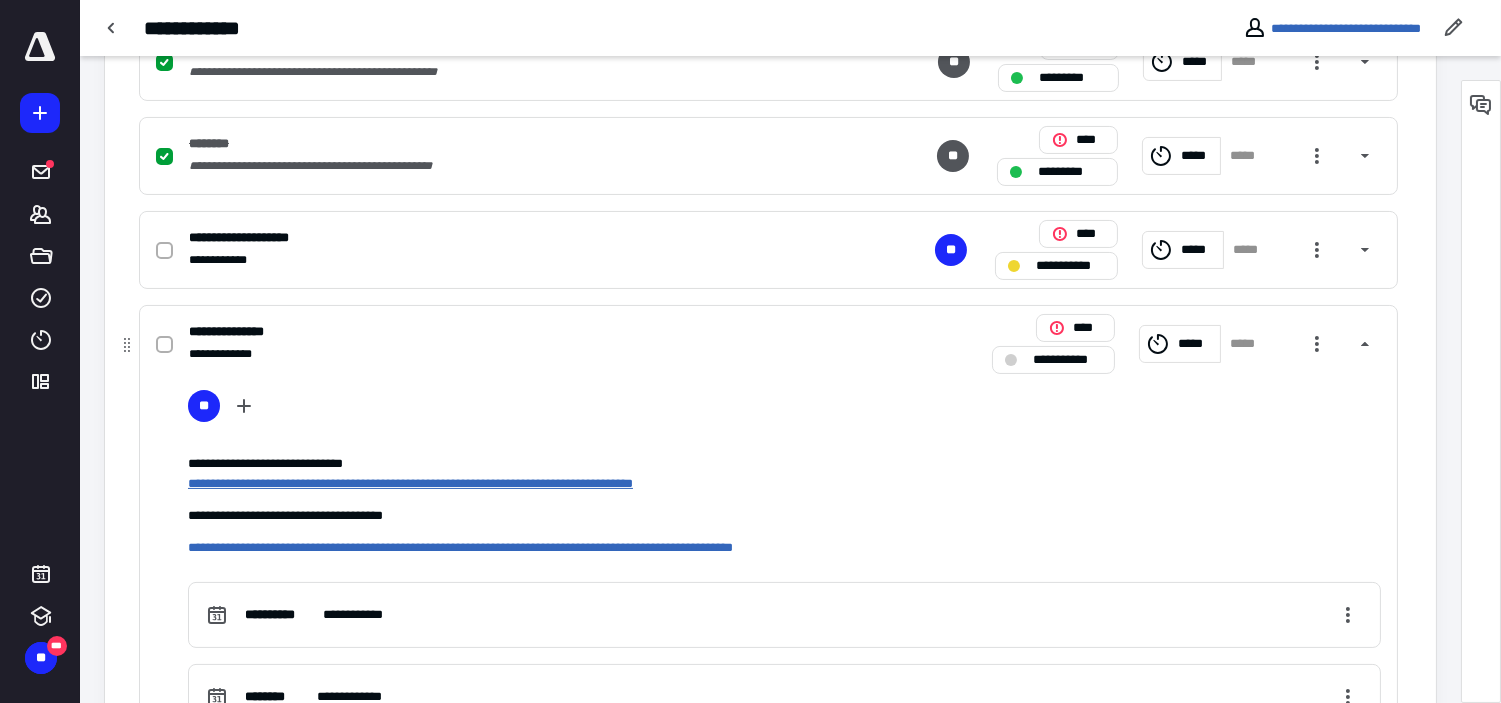 click on "**********" at bounding box center [410, 483] 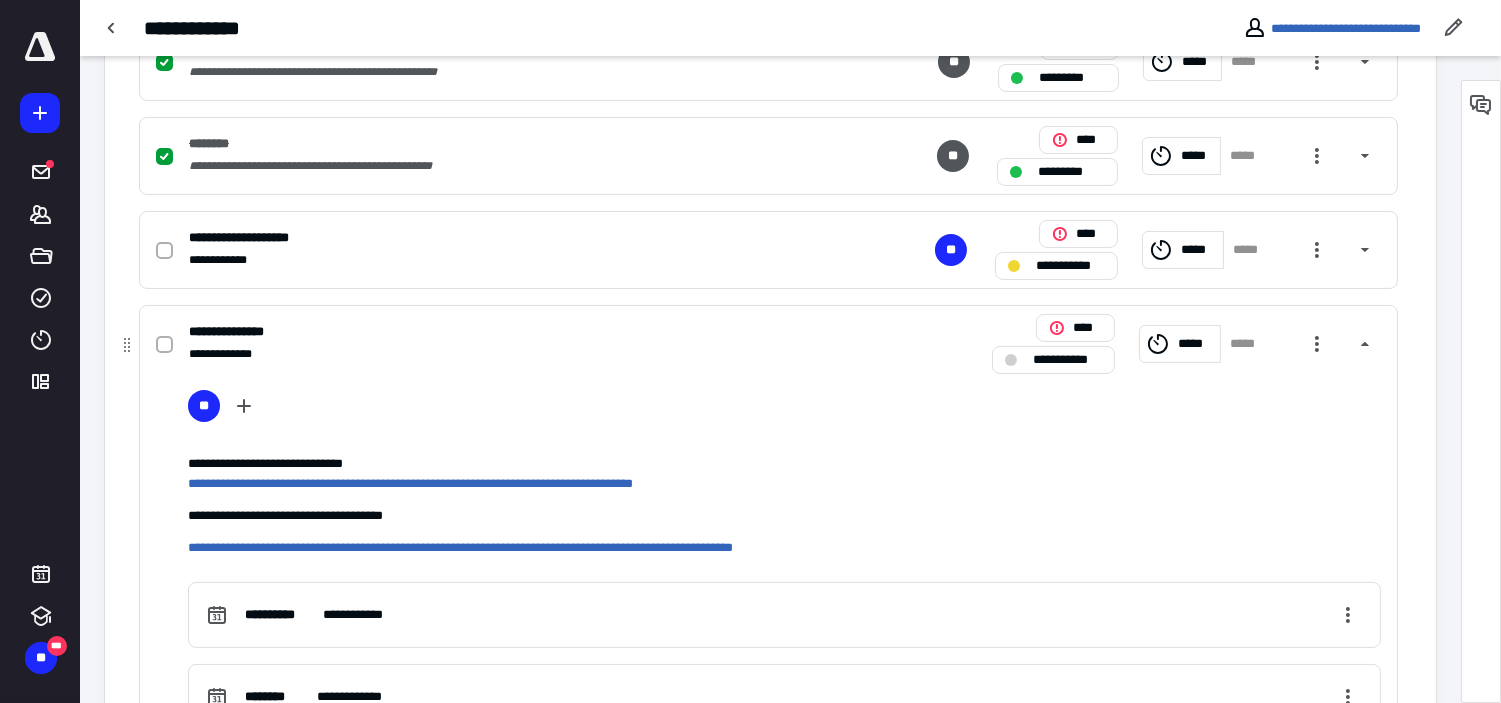 click on "*****" at bounding box center (1180, 344) 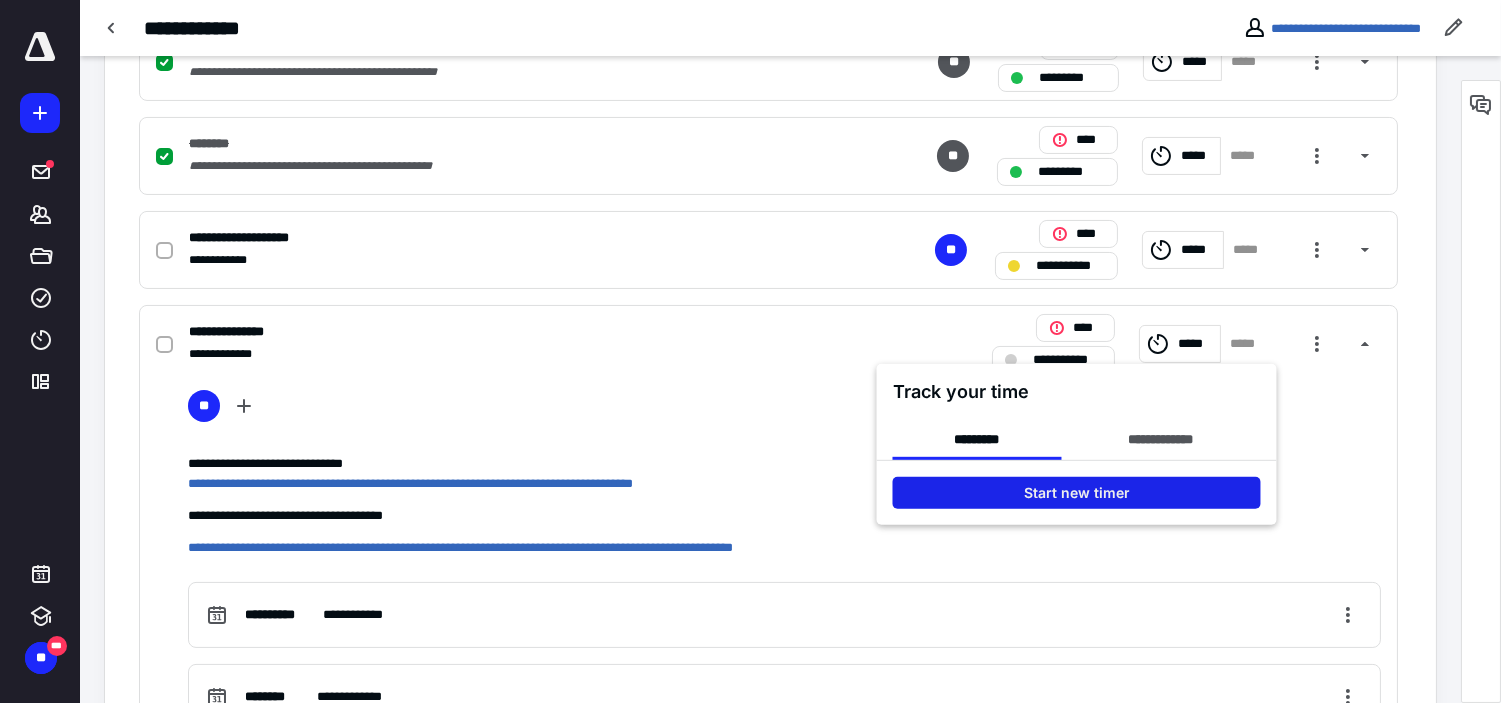 click on "Start new timer" at bounding box center (1077, 493) 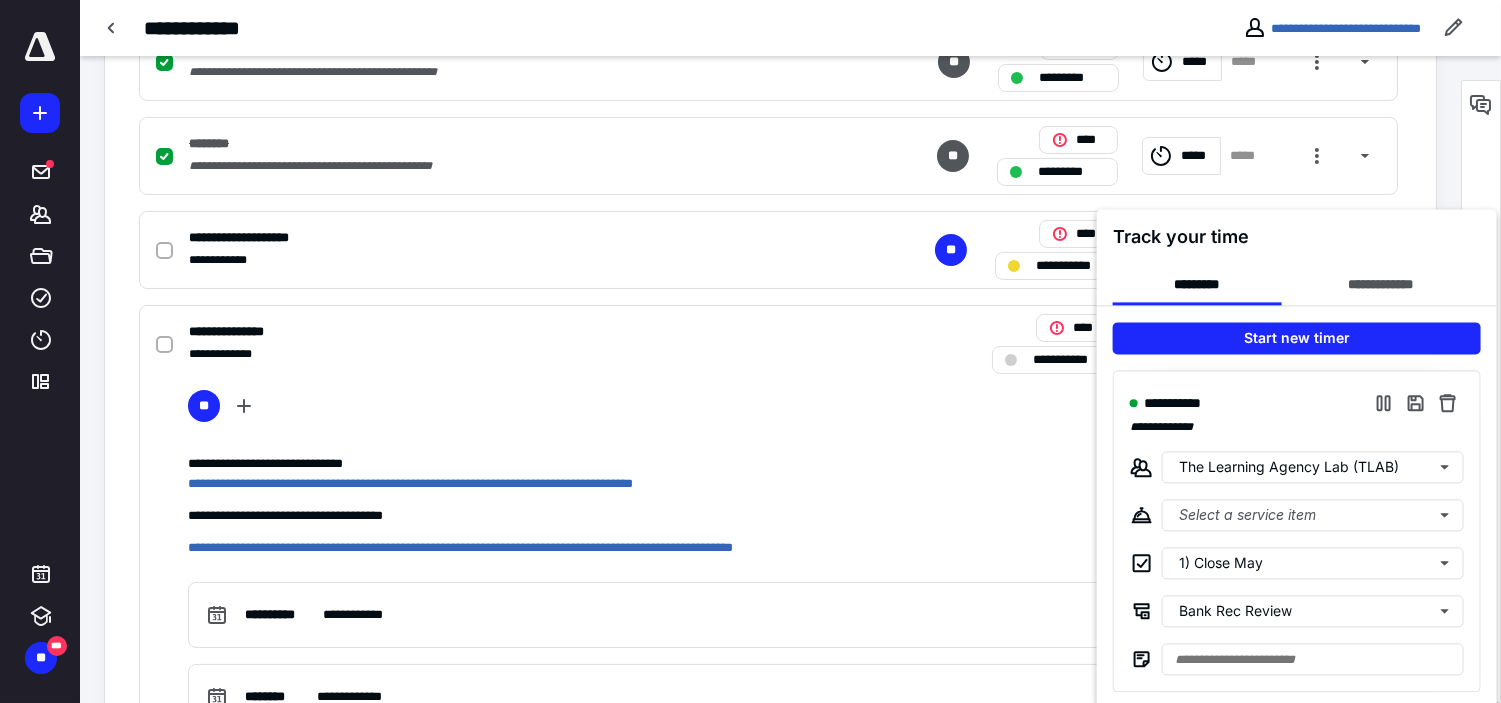 scroll, scrollTop: 666, scrollLeft: 0, axis: vertical 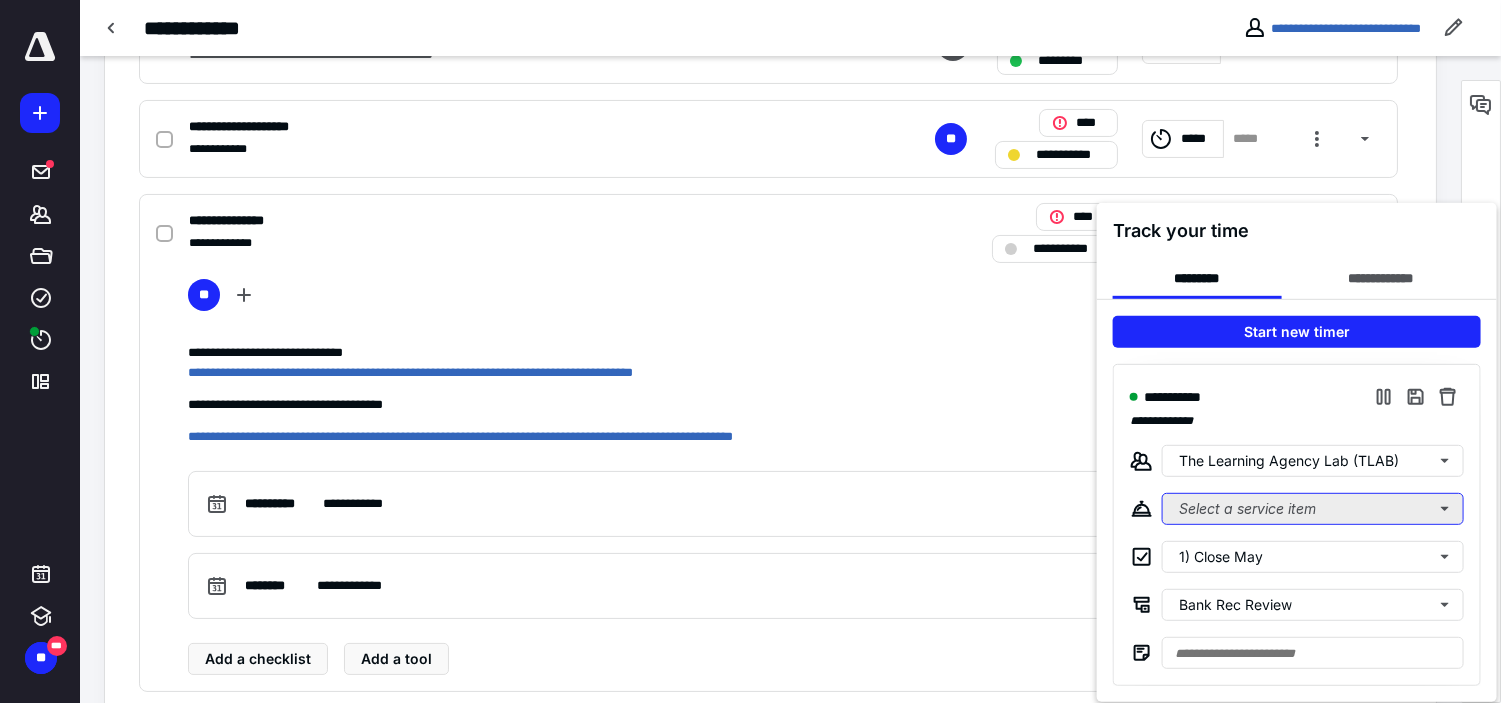 click on "Select a service item" at bounding box center (1313, 509) 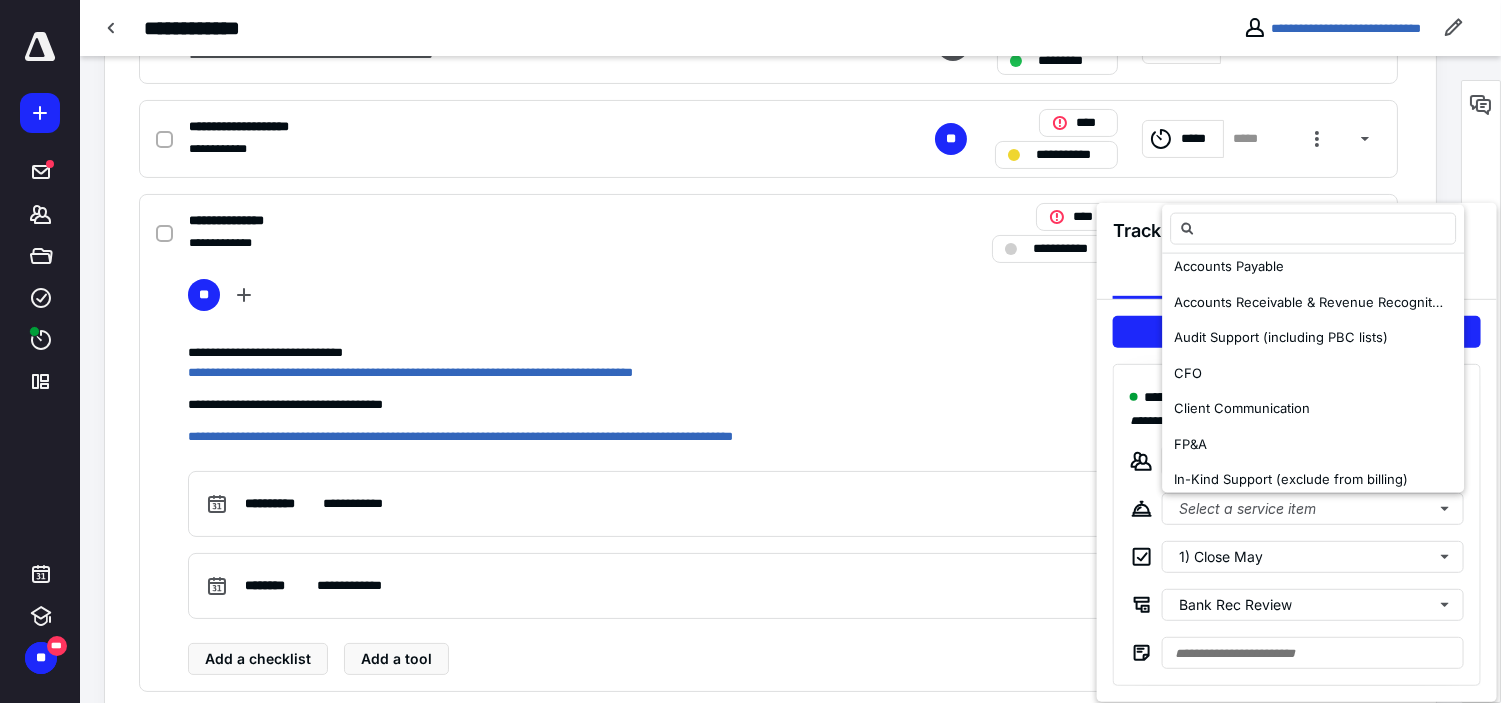 scroll, scrollTop: 222, scrollLeft: 0, axis: vertical 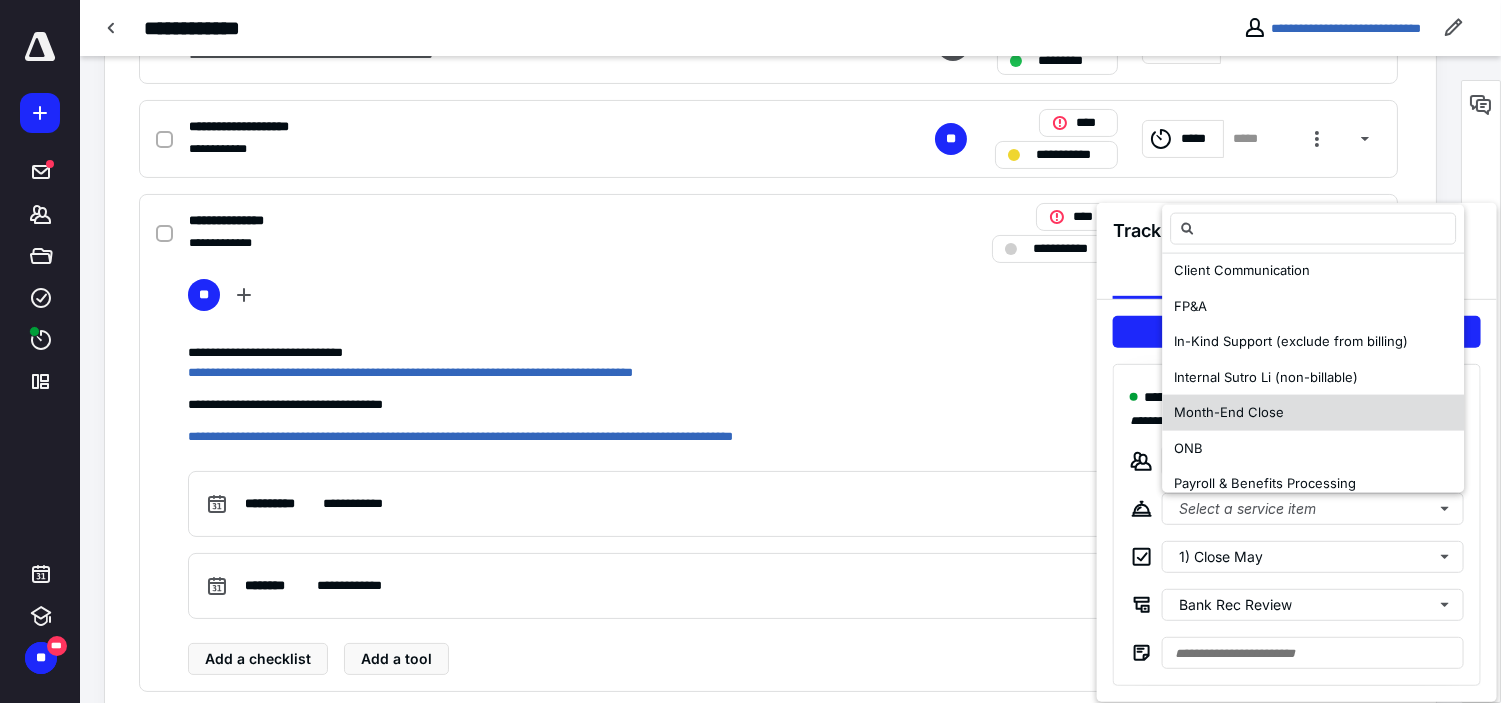 click on "Month-End Close" at bounding box center [1229, 413] 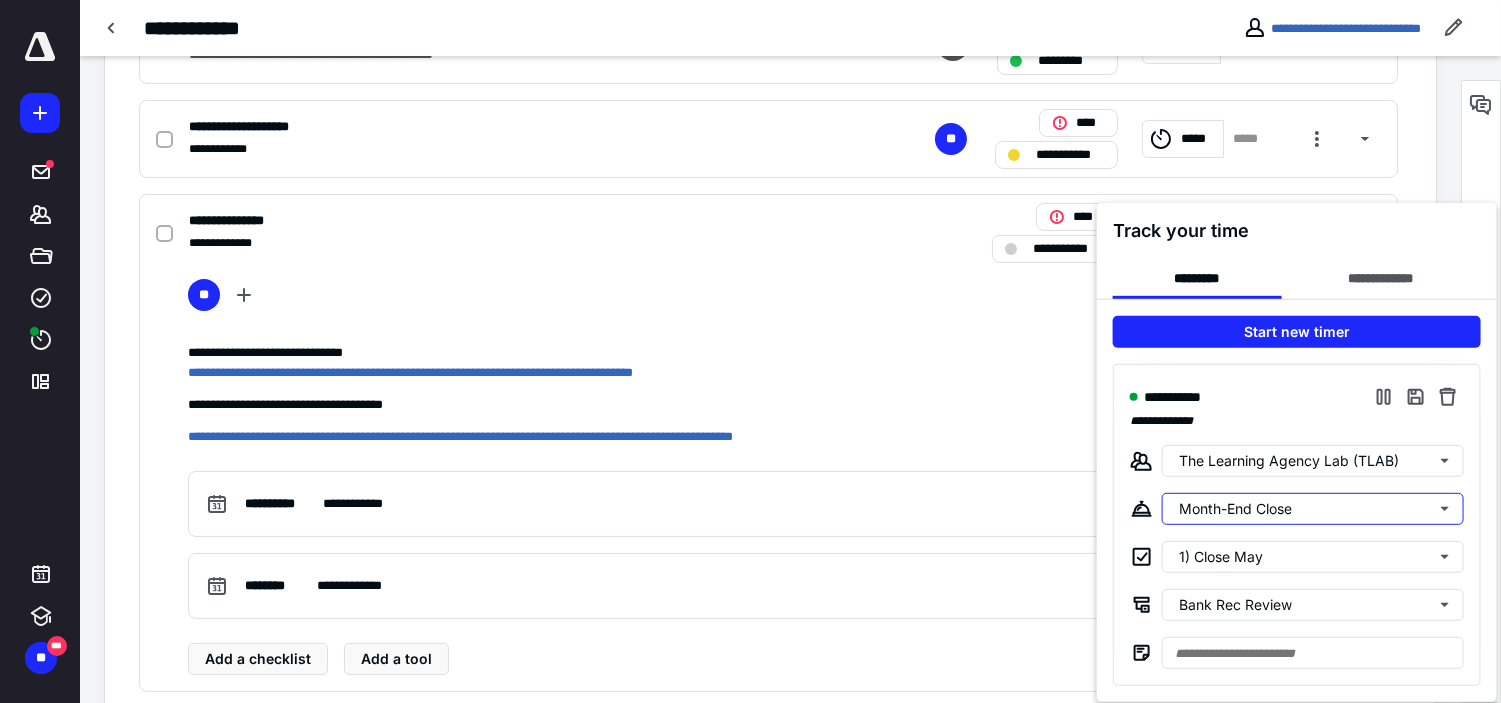 scroll, scrollTop: 0, scrollLeft: 0, axis: both 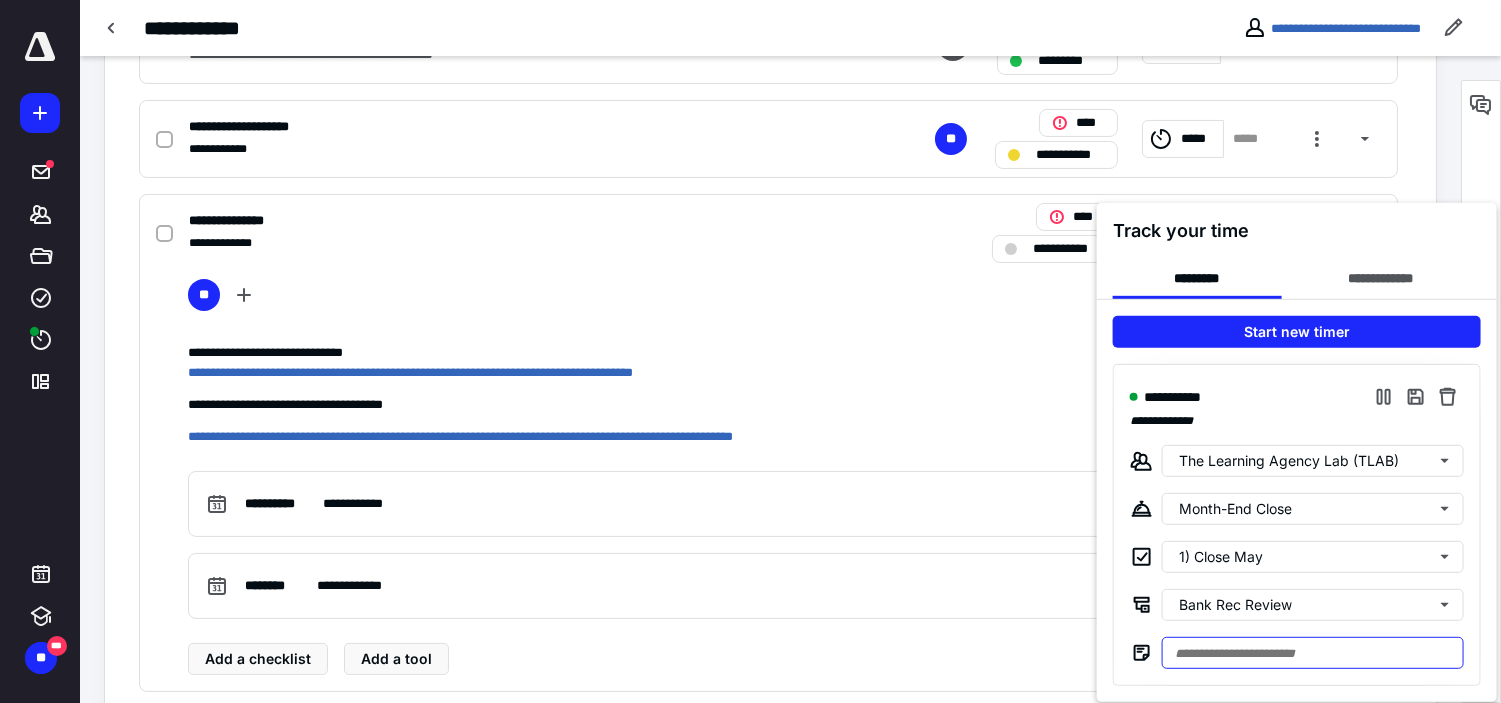 click at bounding box center (1313, 653) 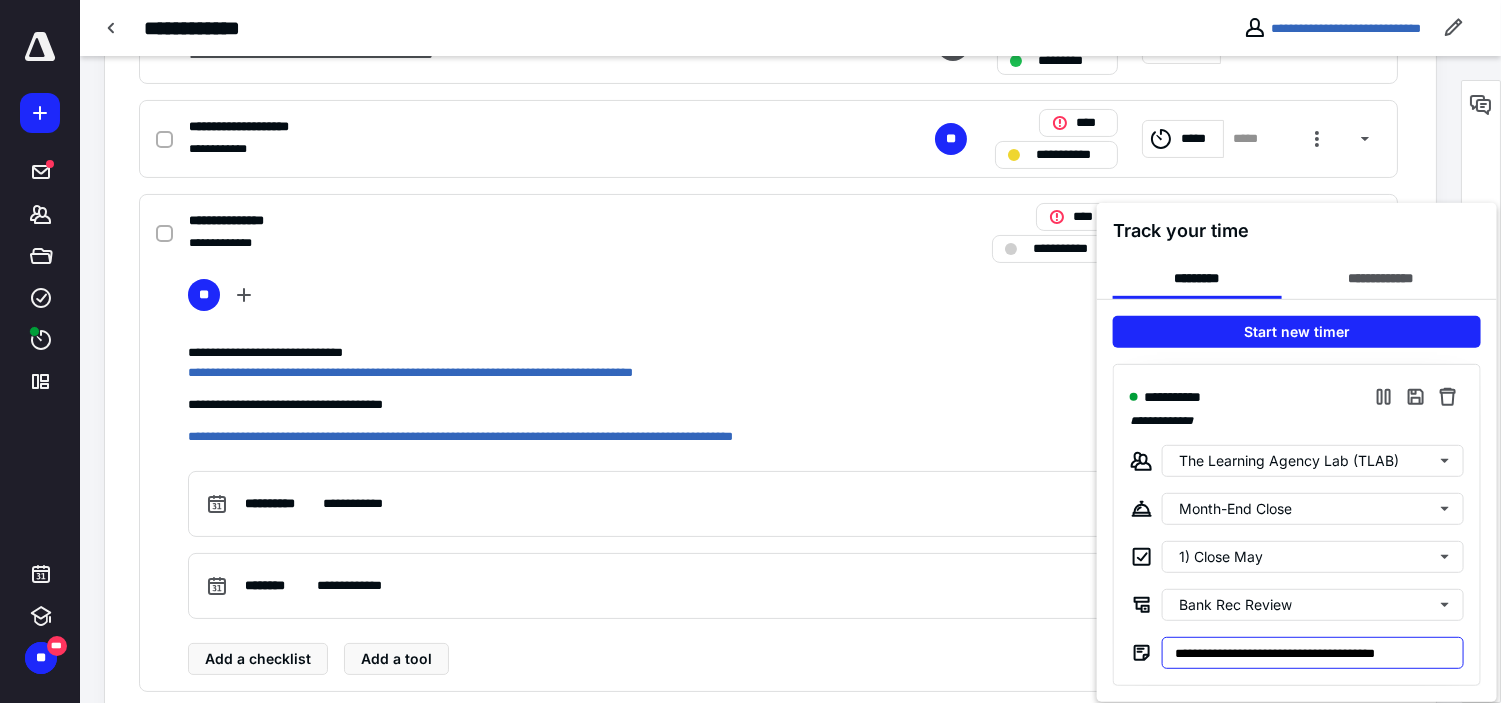 type on "**********" 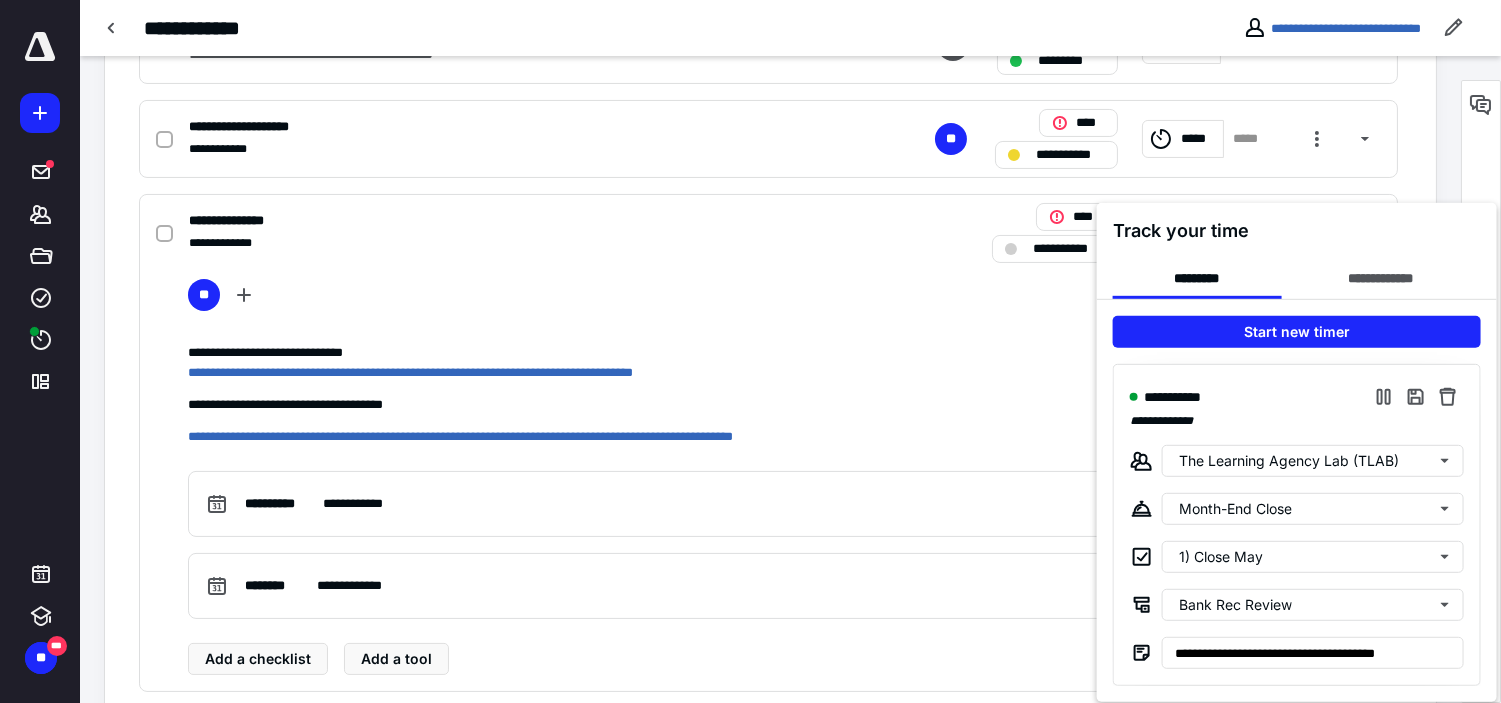 click at bounding box center [750, 351] 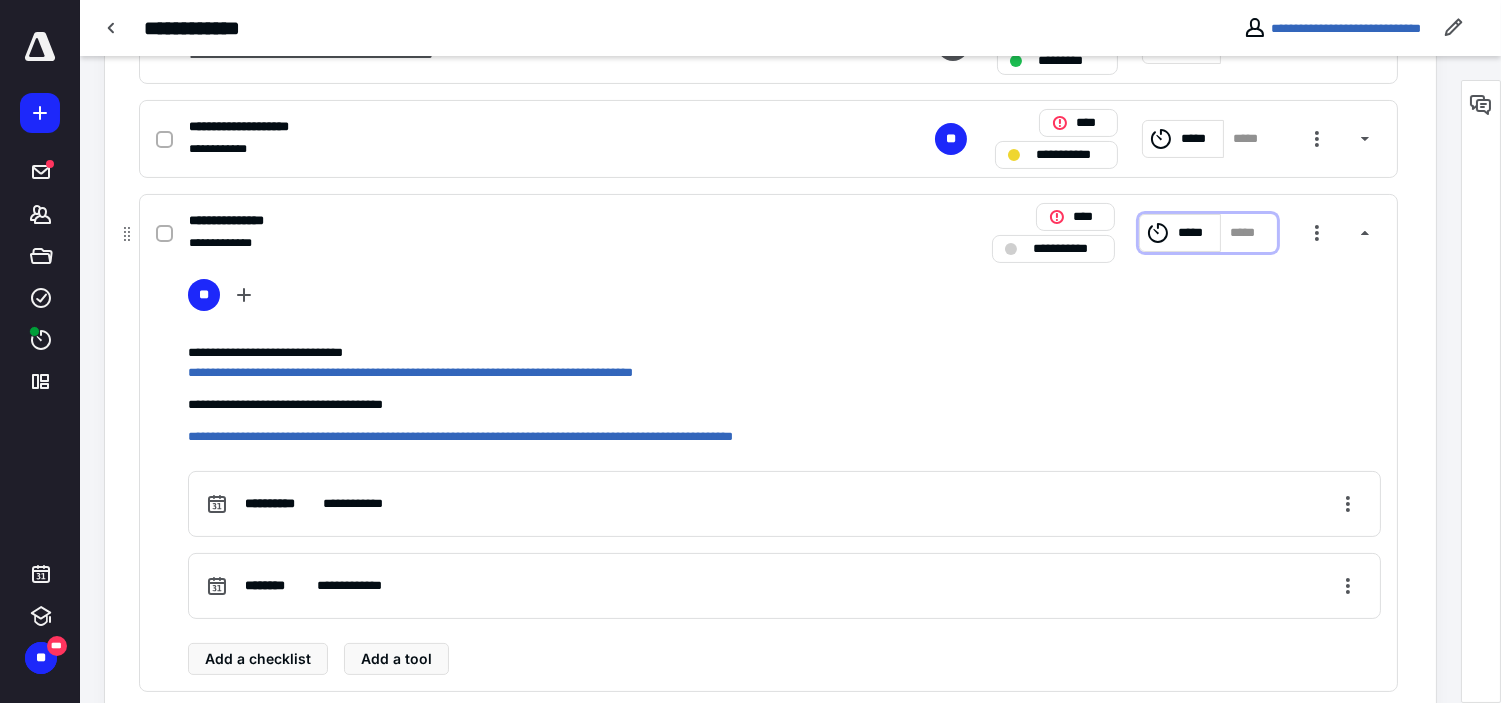 click on "*****" at bounding box center (1180, 233) 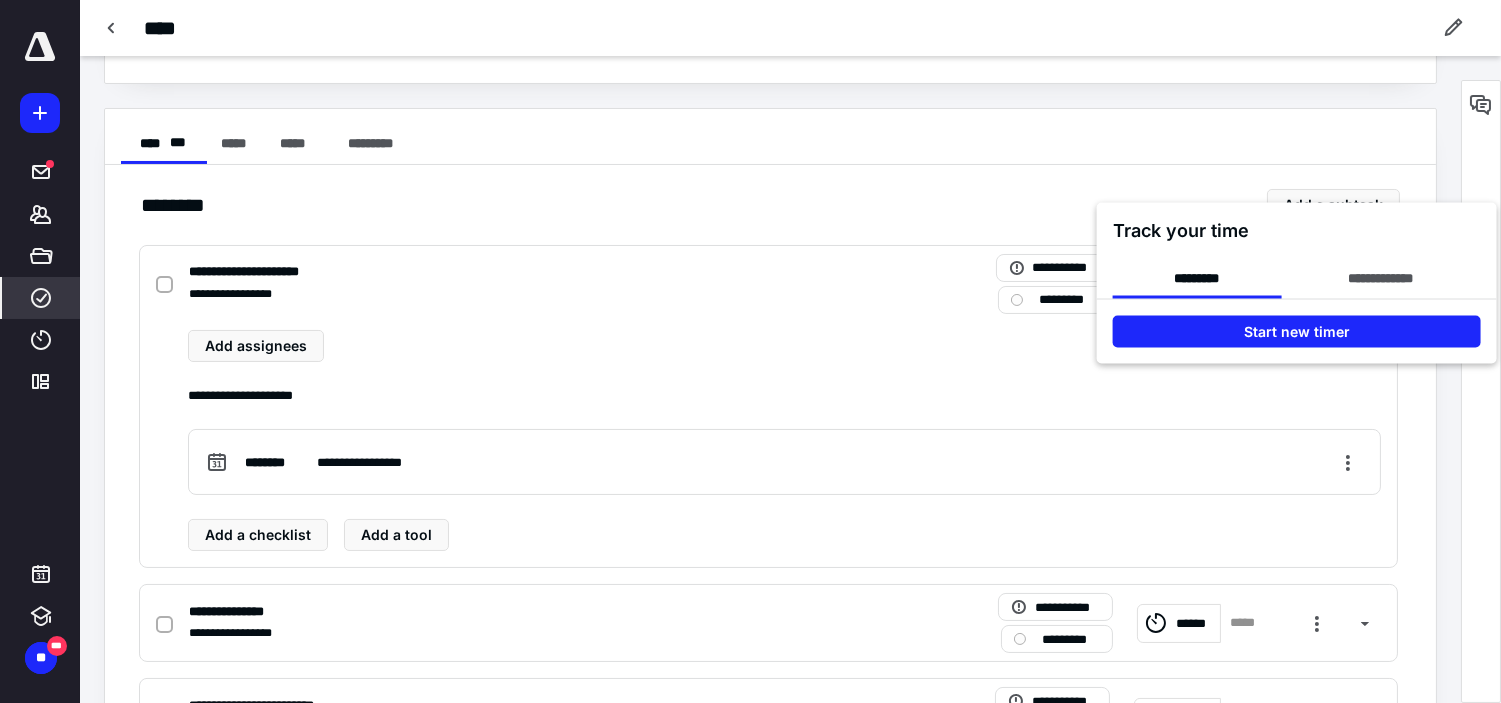 scroll, scrollTop: 333, scrollLeft: 0, axis: vertical 